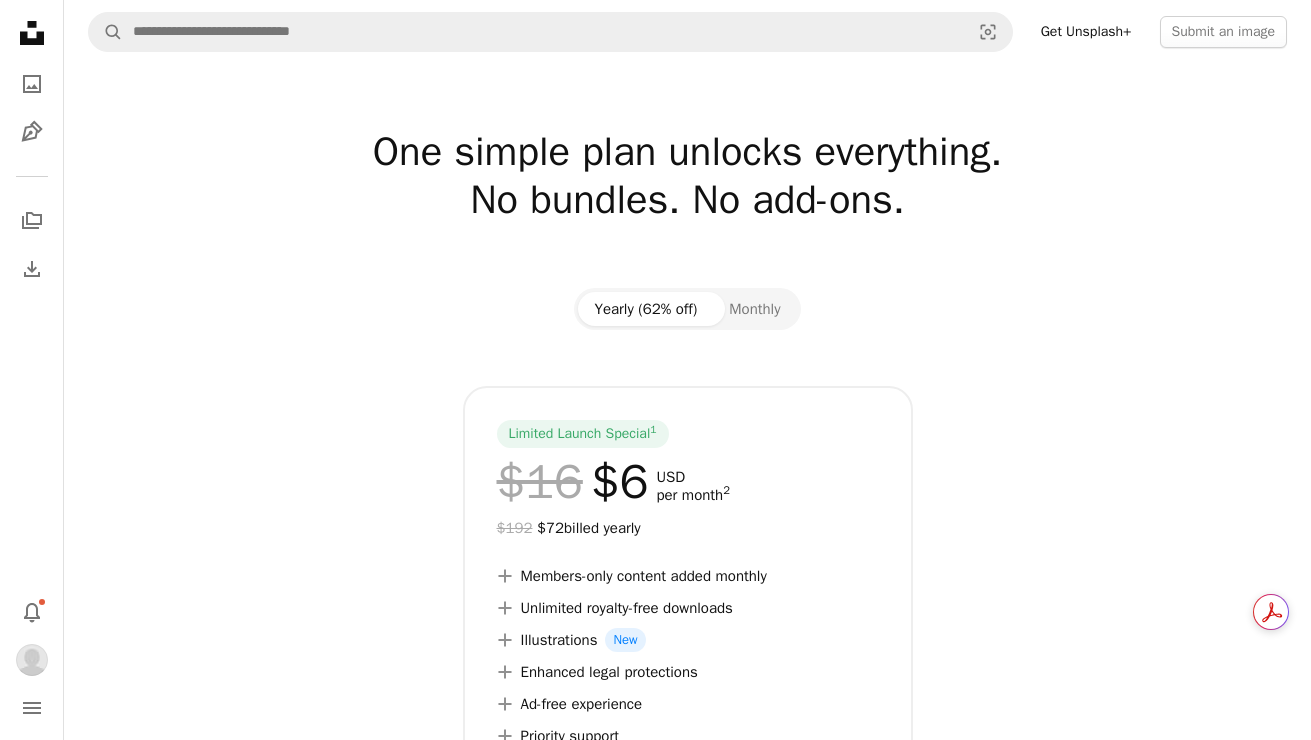 scroll, scrollTop: 0, scrollLeft: 0, axis: both 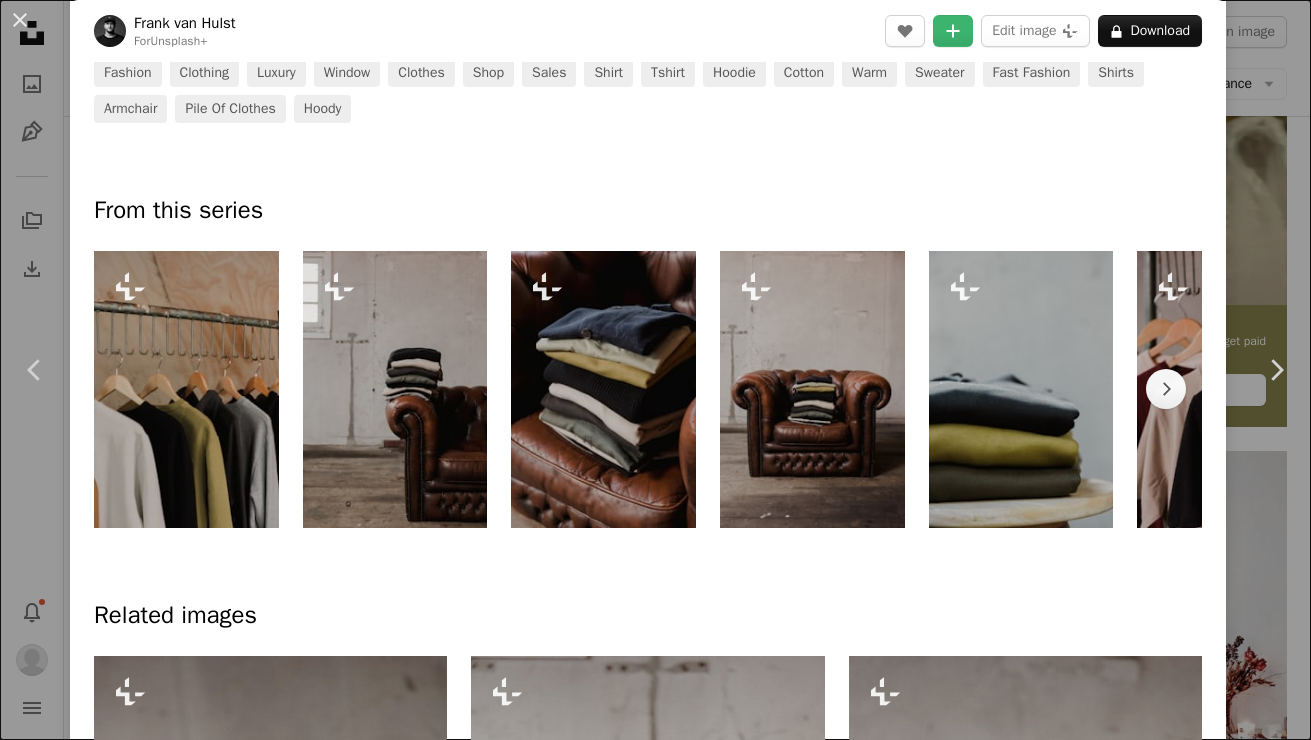 click at bounding box center (186, 389) 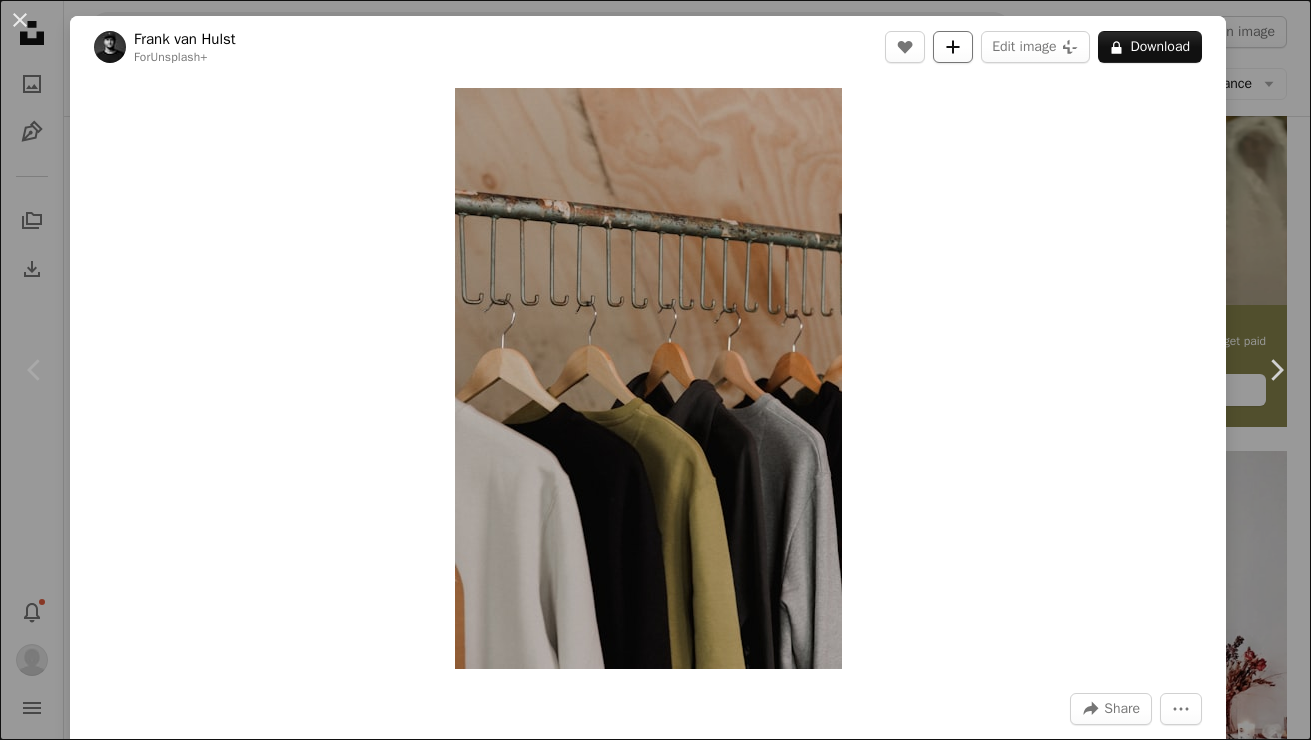 click on "A plus sign" 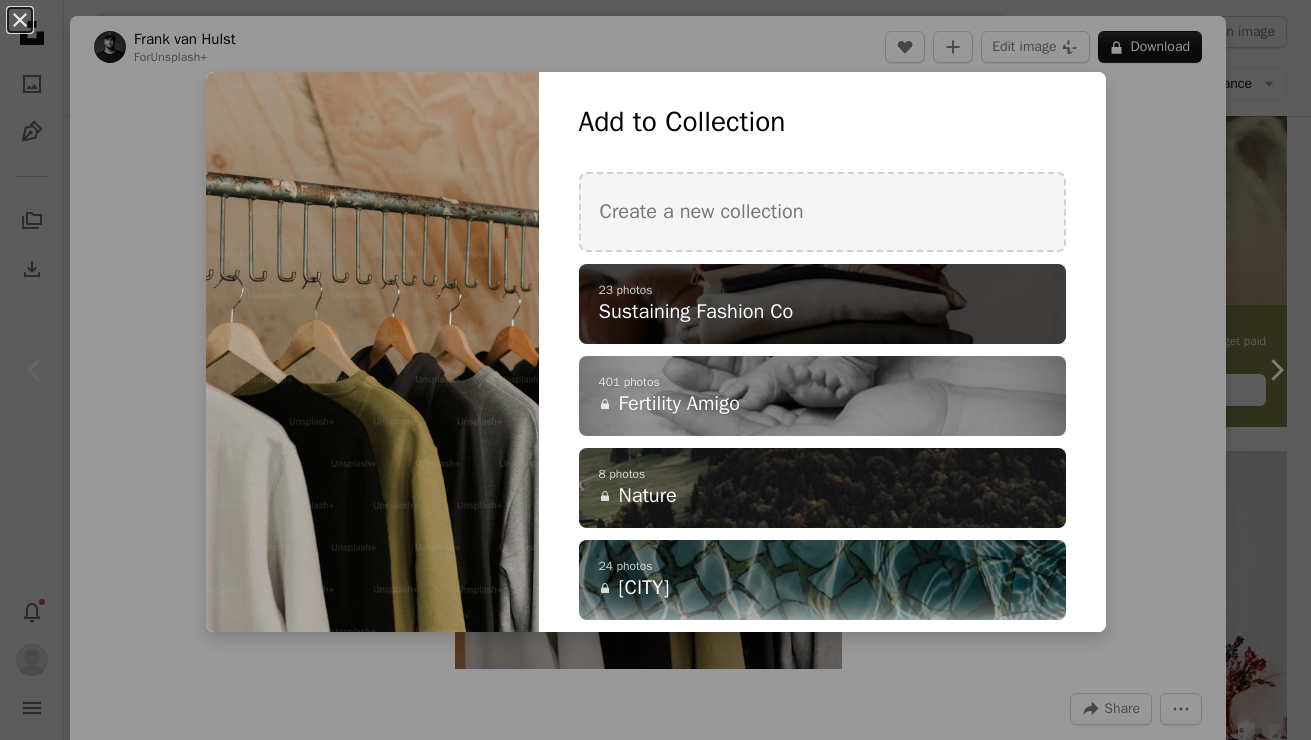 click on "23 photos" at bounding box center (822, 290) 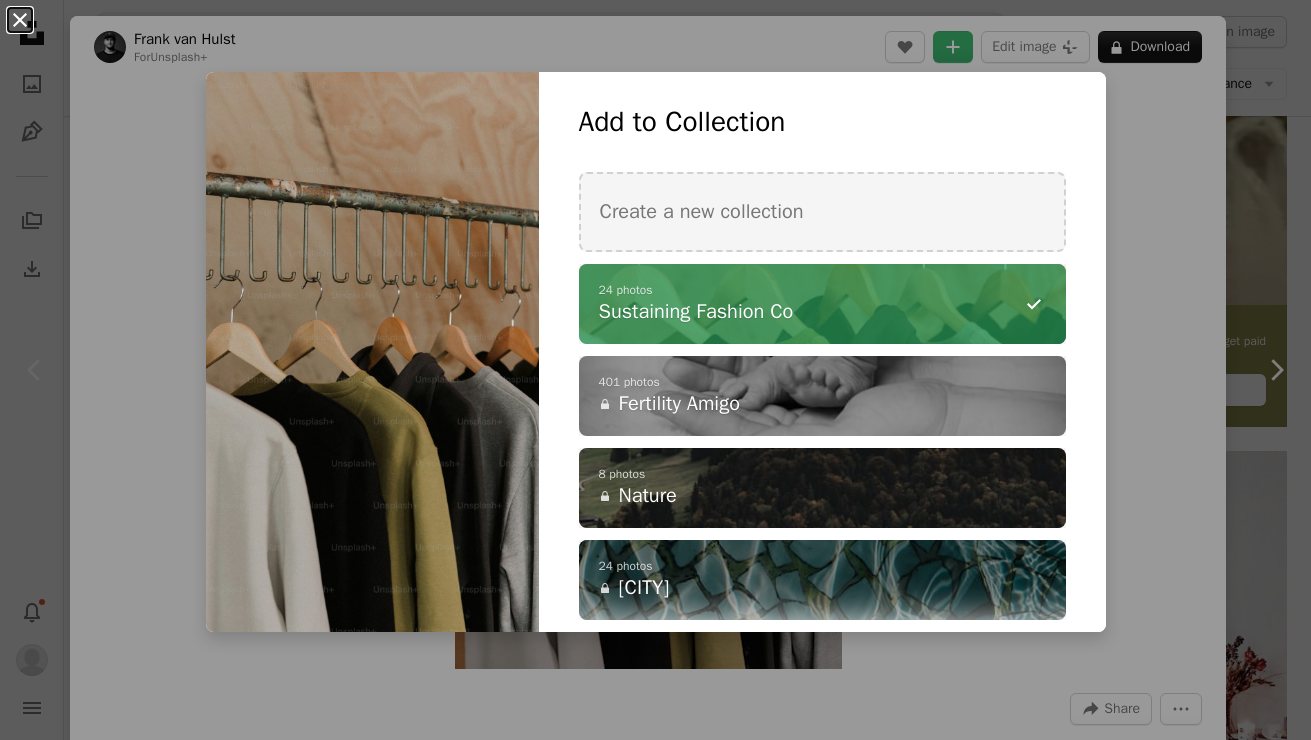 click on "An X shape" at bounding box center (20, 20) 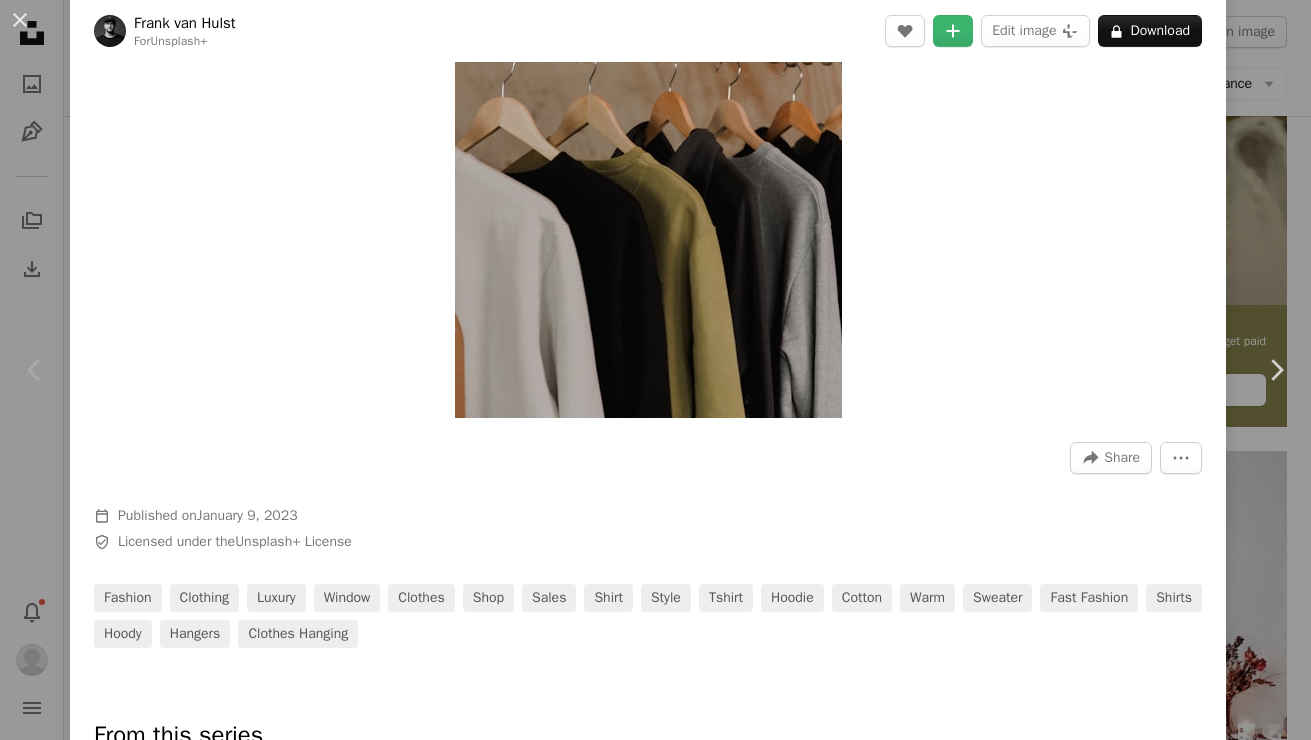 scroll, scrollTop: 302, scrollLeft: 0, axis: vertical 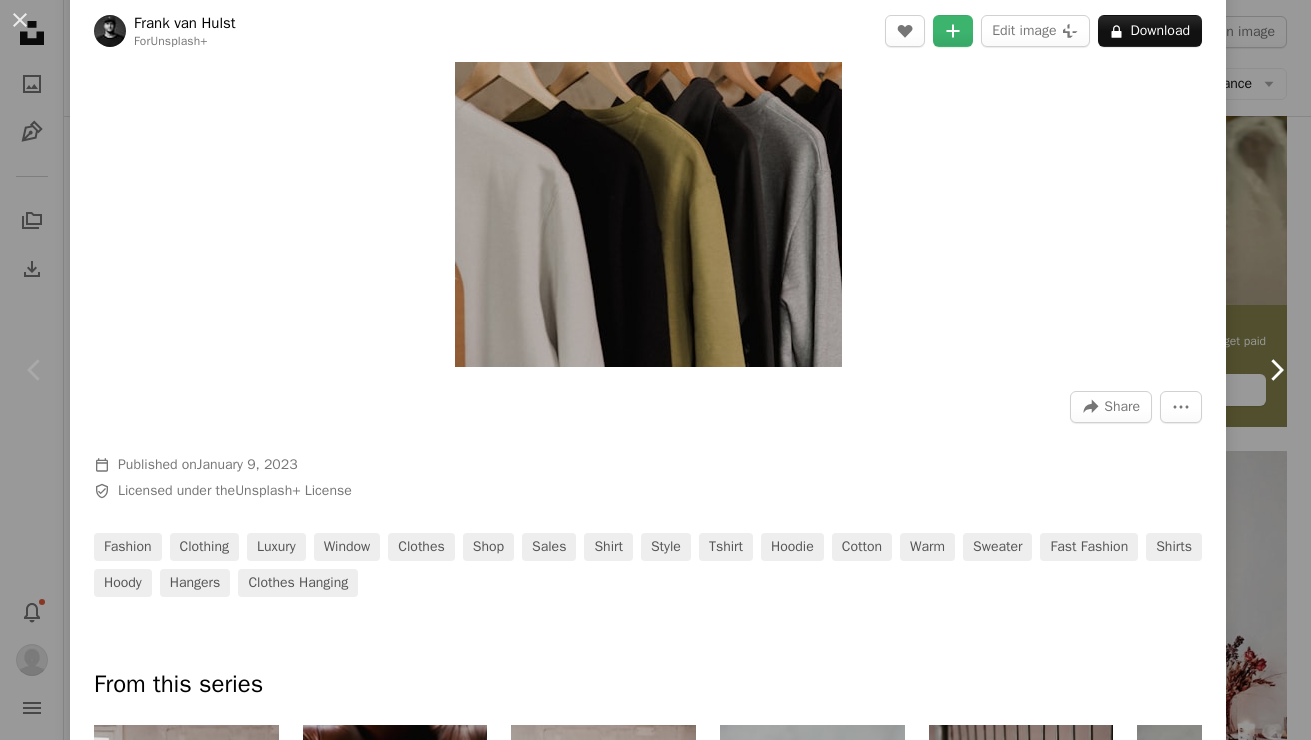 click 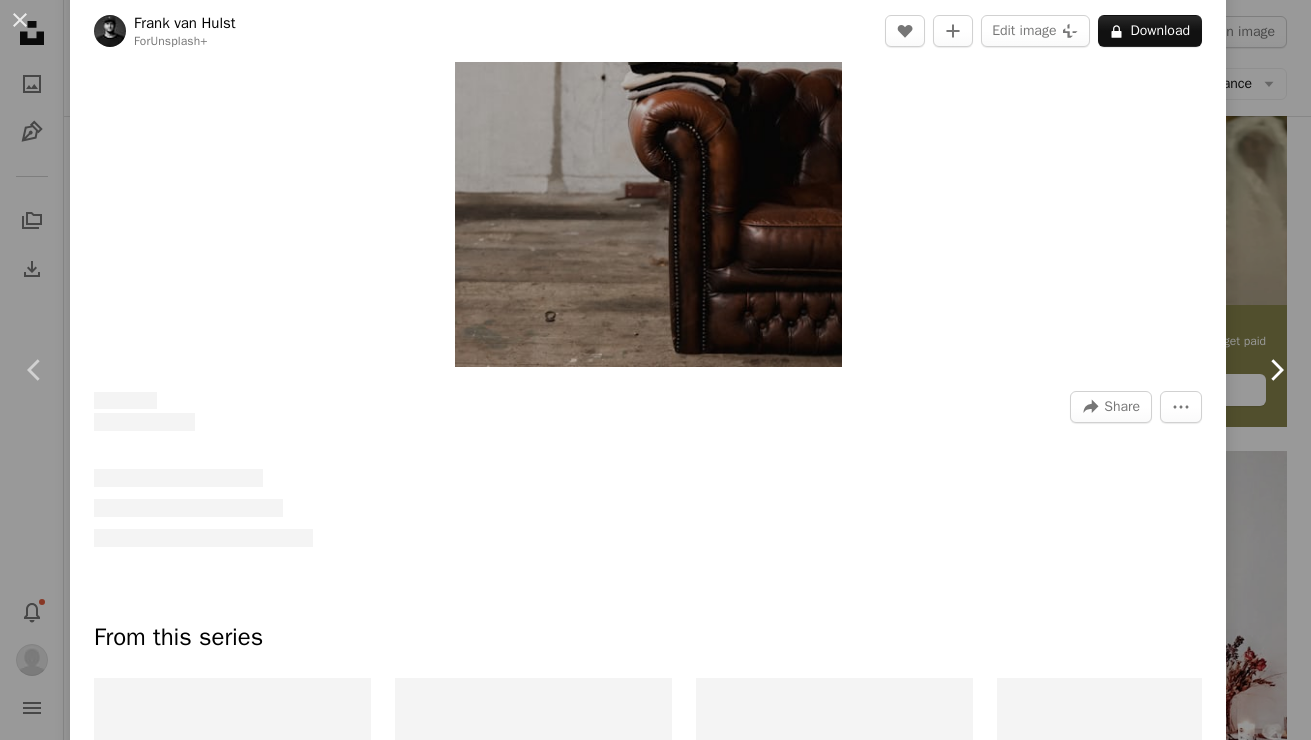 scroll, scrollTop: 0, scrollLeft: 0, axis: both 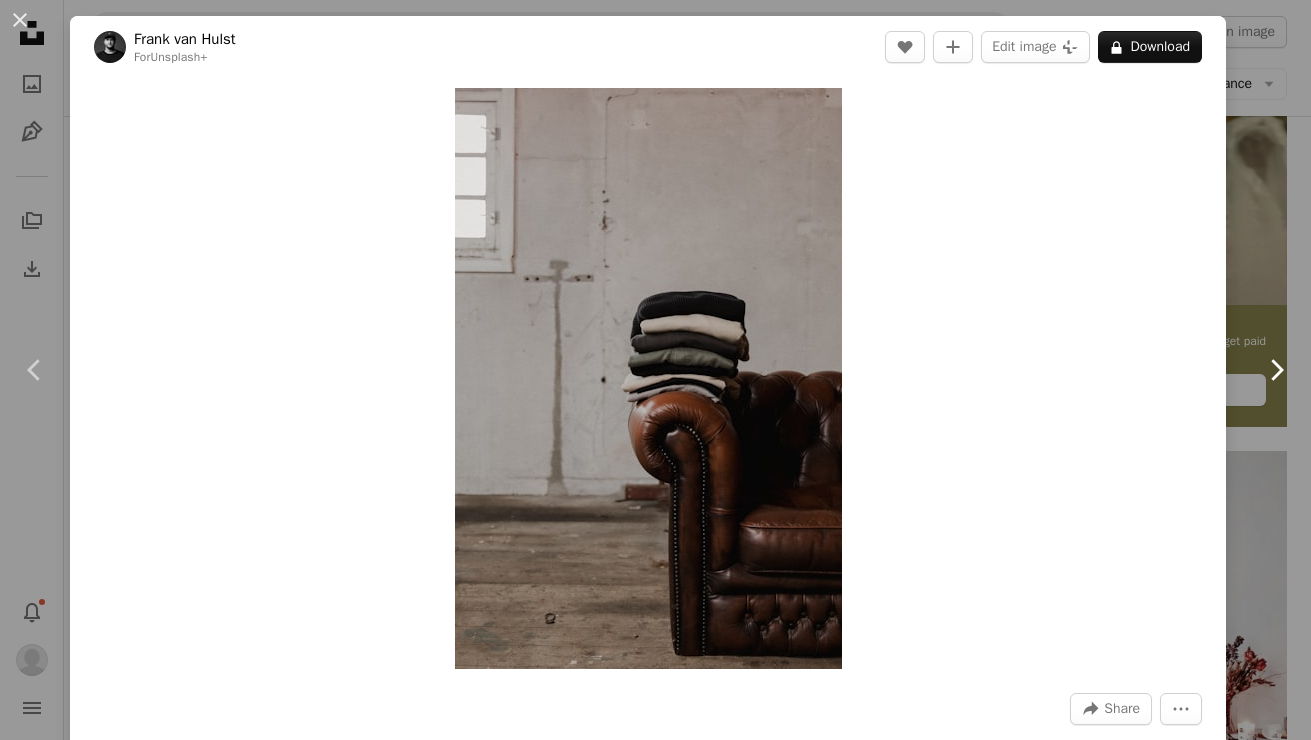 click on "Chevron right" 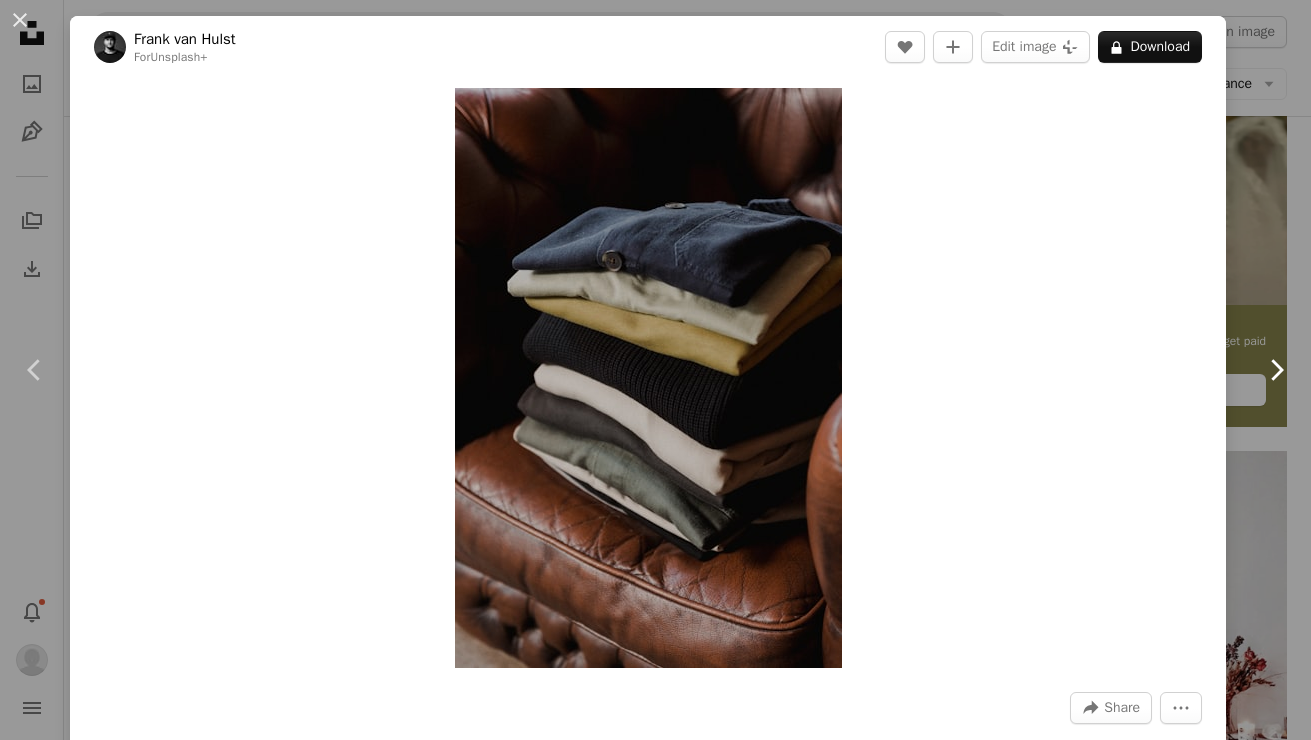 click on "Chevron right" 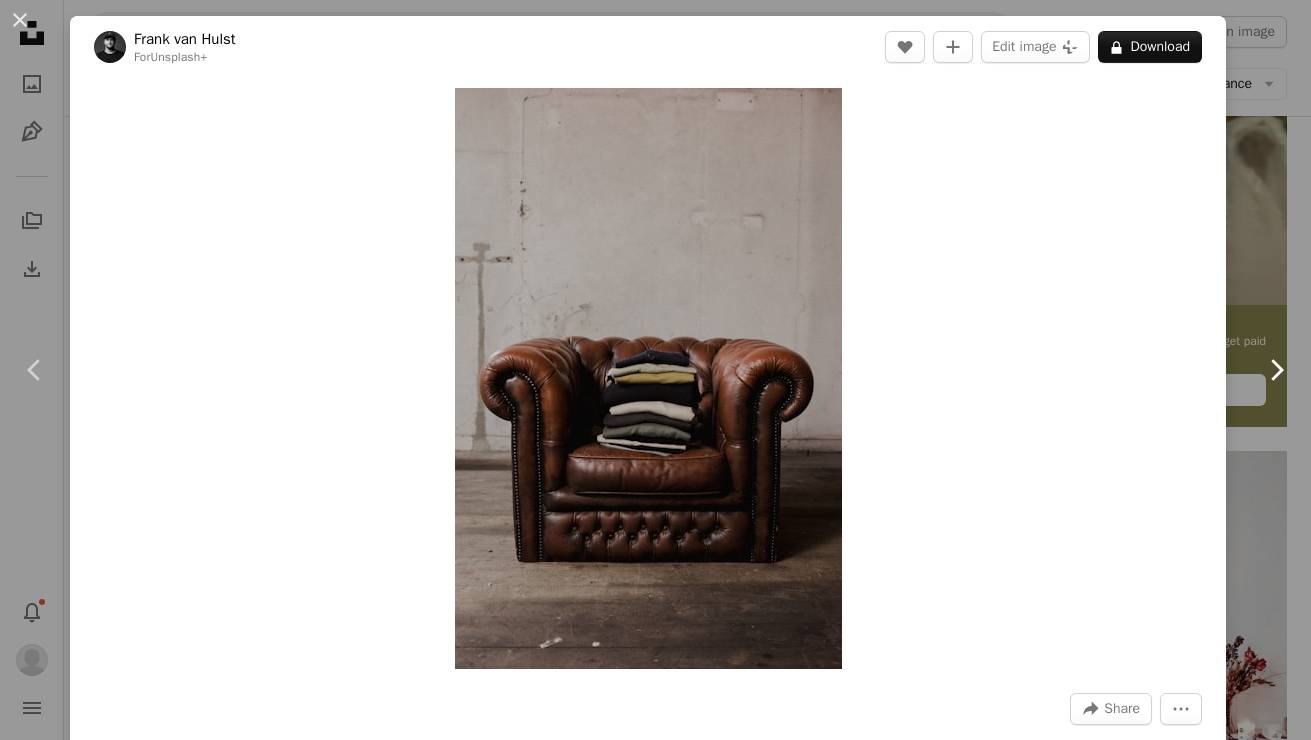 click on "Chevron right" 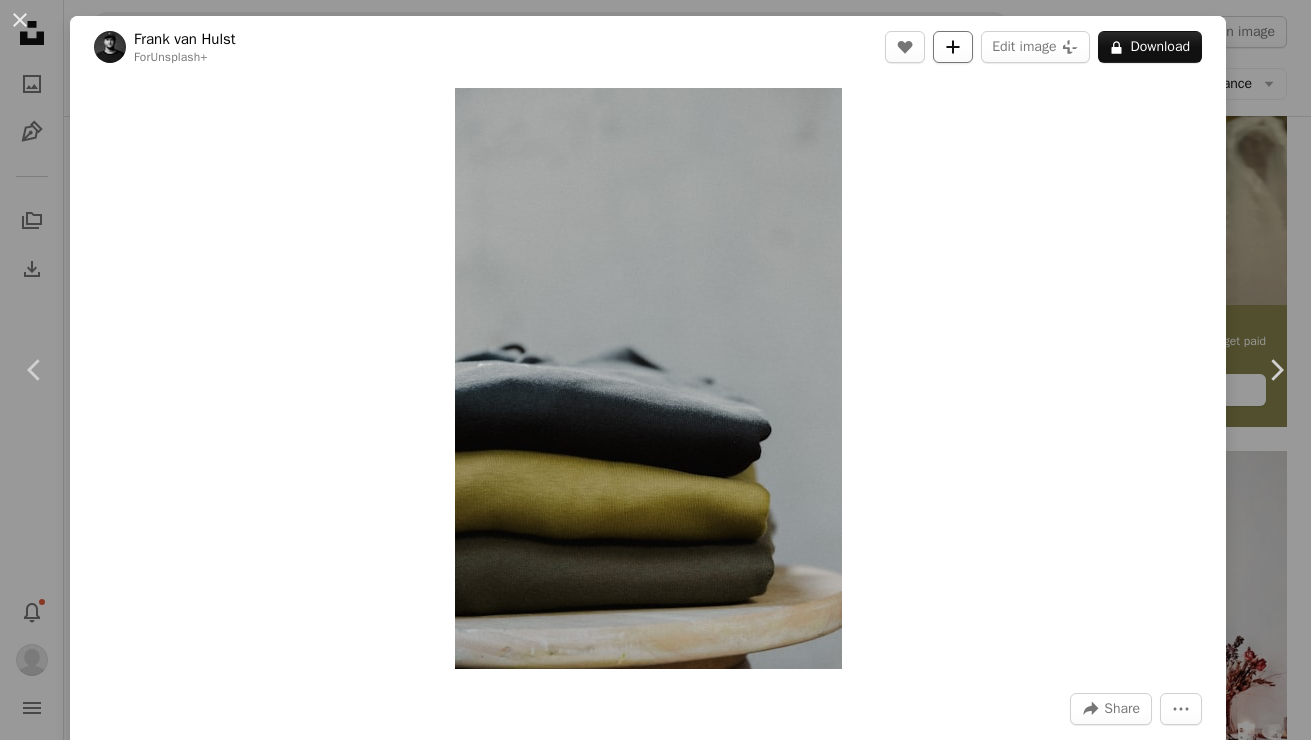 click on "A plus sign" 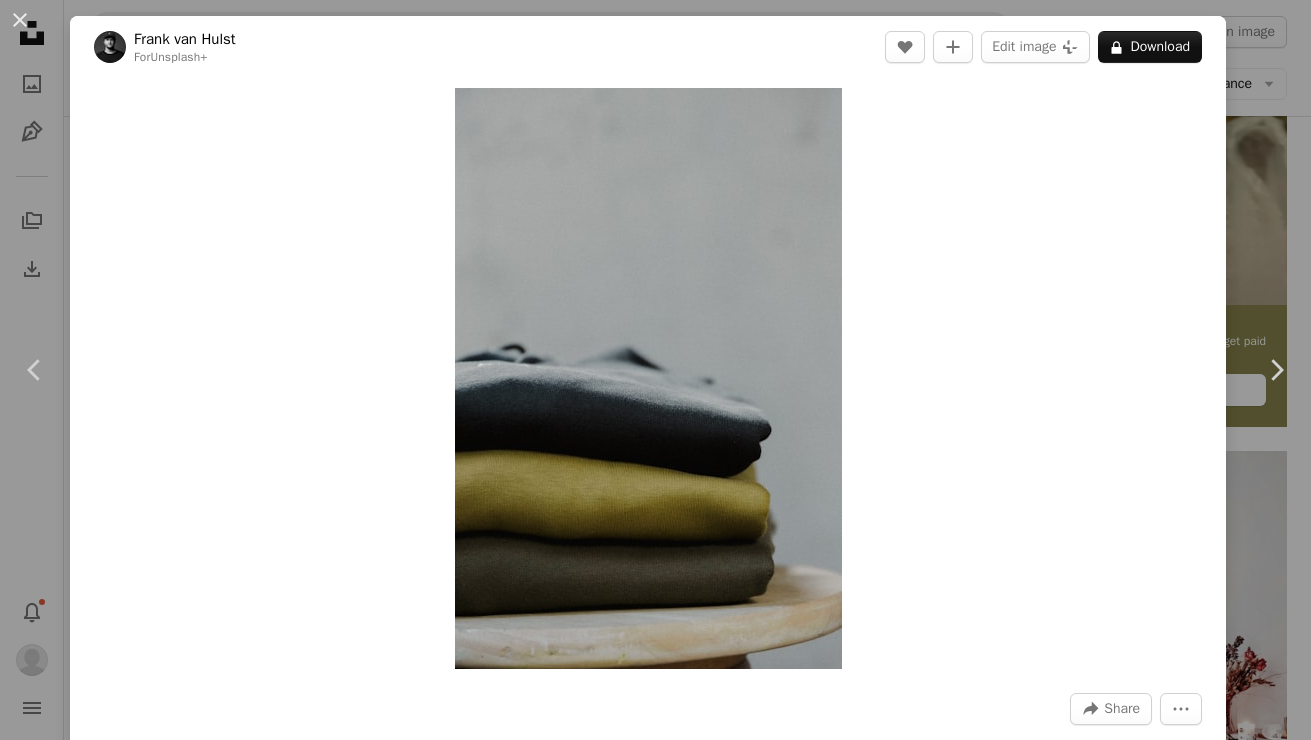 click on "Sustaining Fashion Co" at bounding box center [811, 11255] 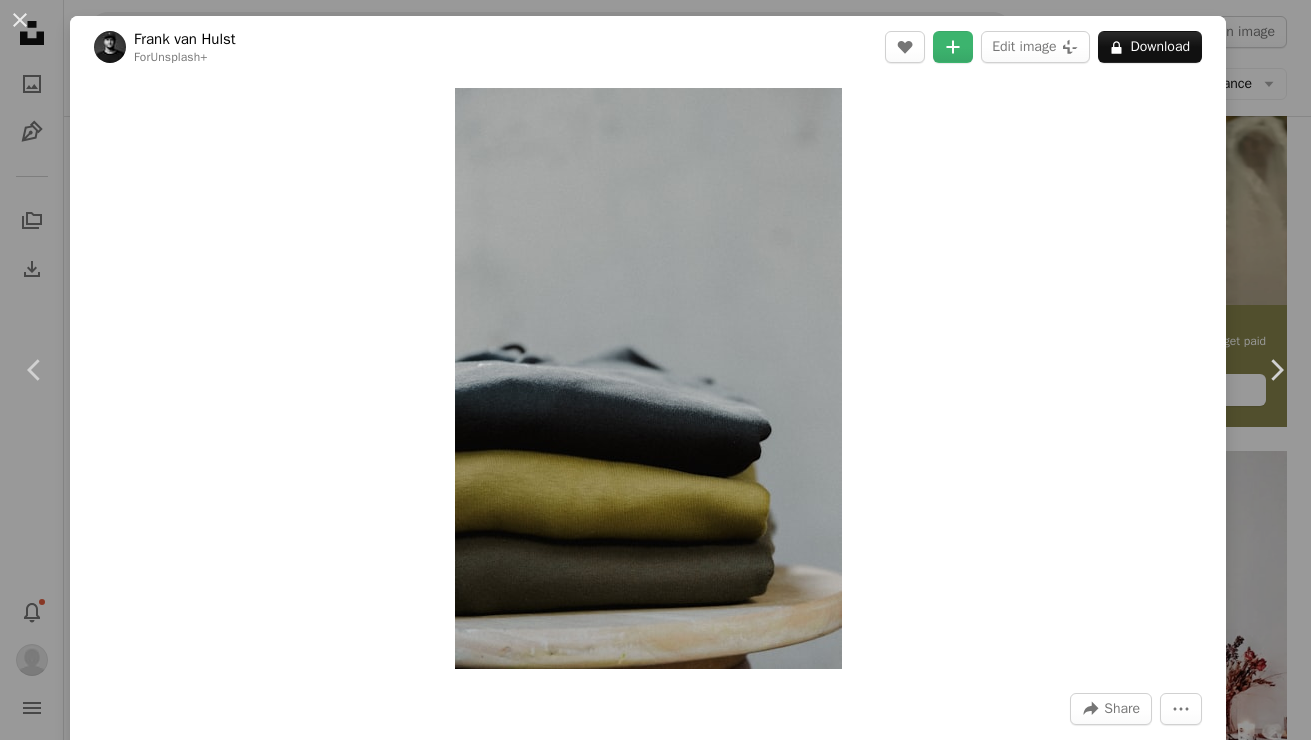 click at bounding box center (372, 11295) 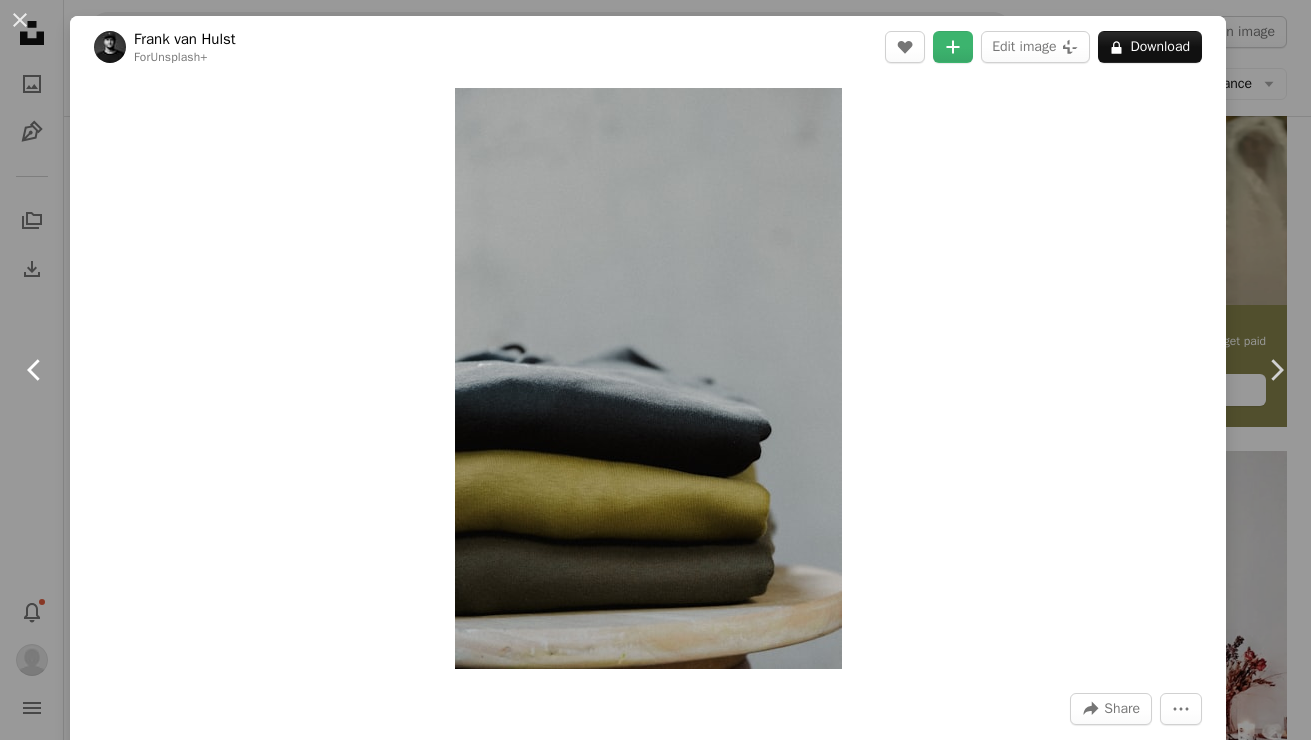 click on "Chevron left" 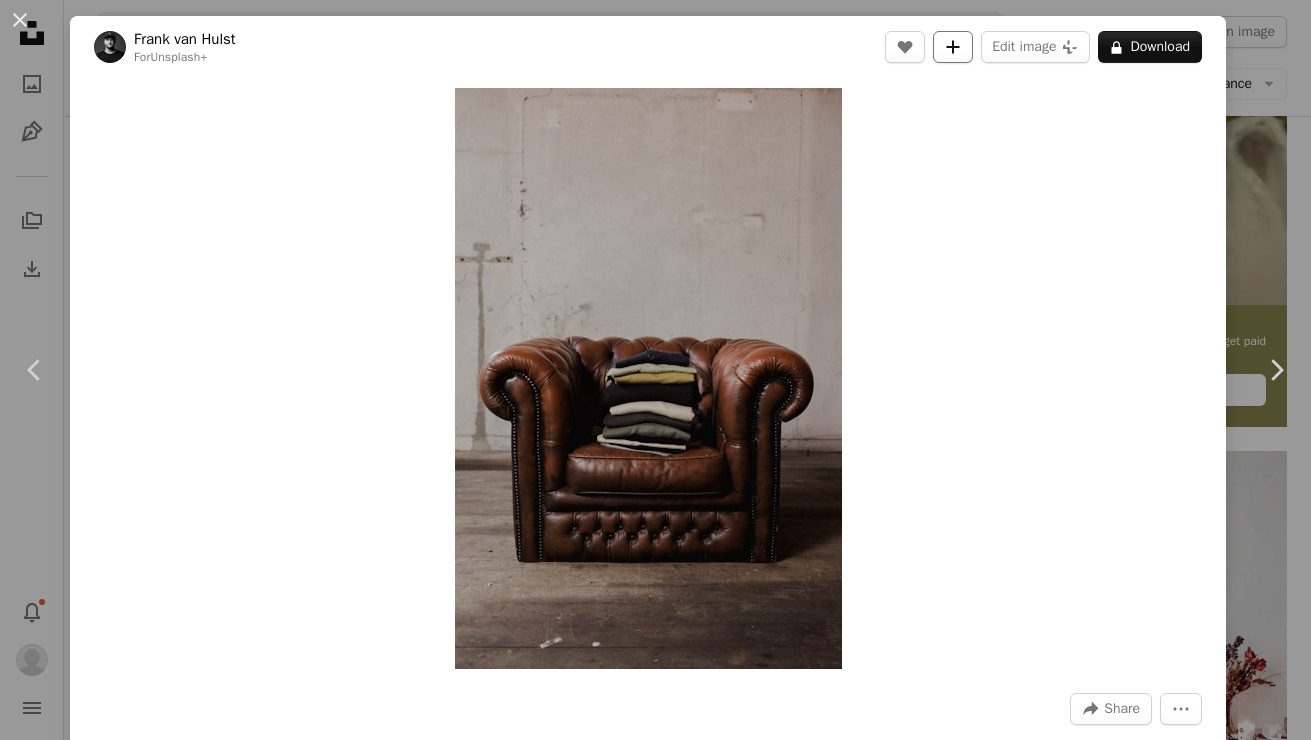 click on "A plus sign" 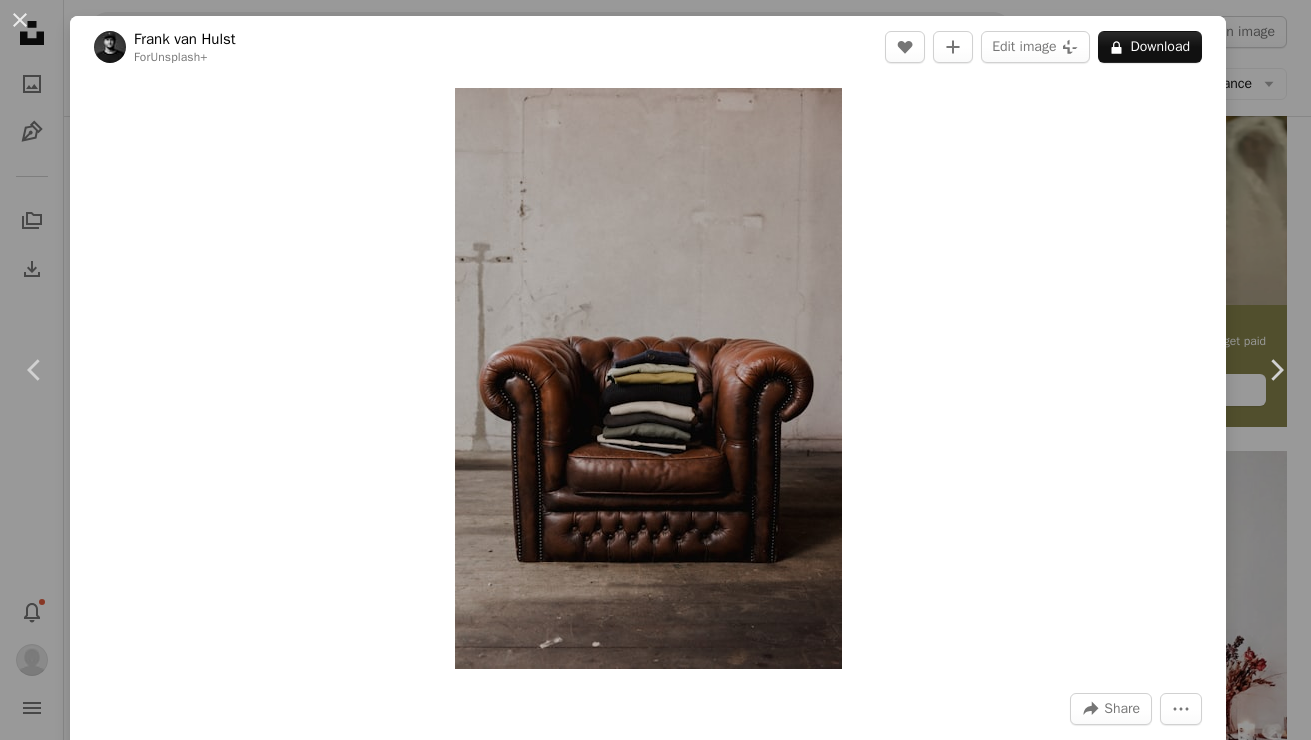 click on "25 photos" at bounding box center [822, 11233] 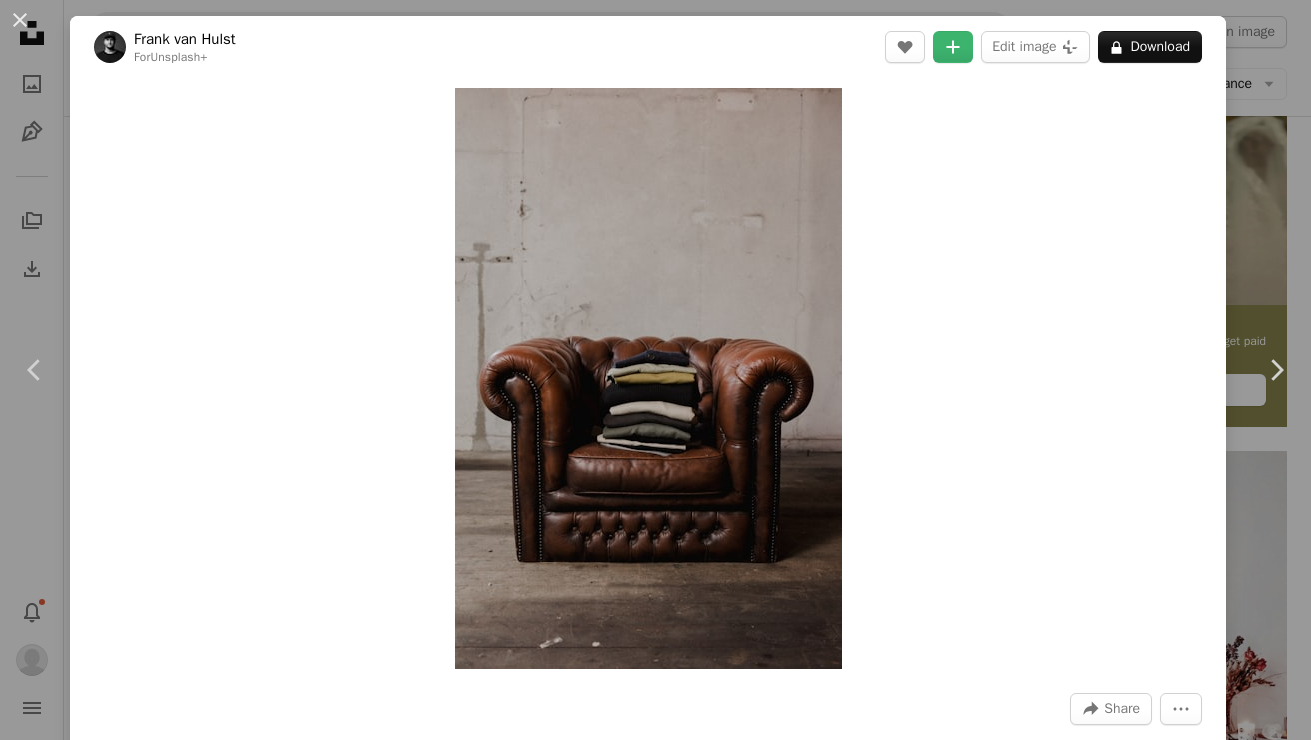 click on "An X shape" at bounding box center (20, 20) 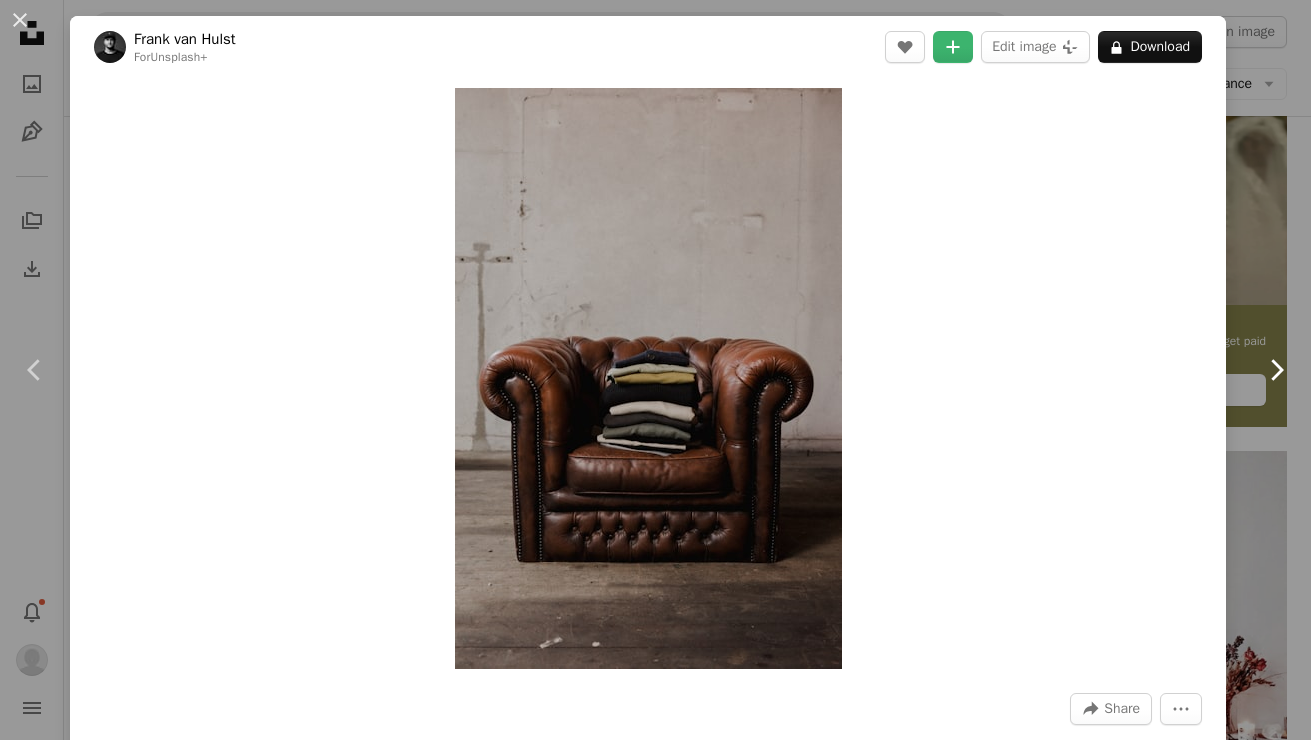 click on "Chevron right" 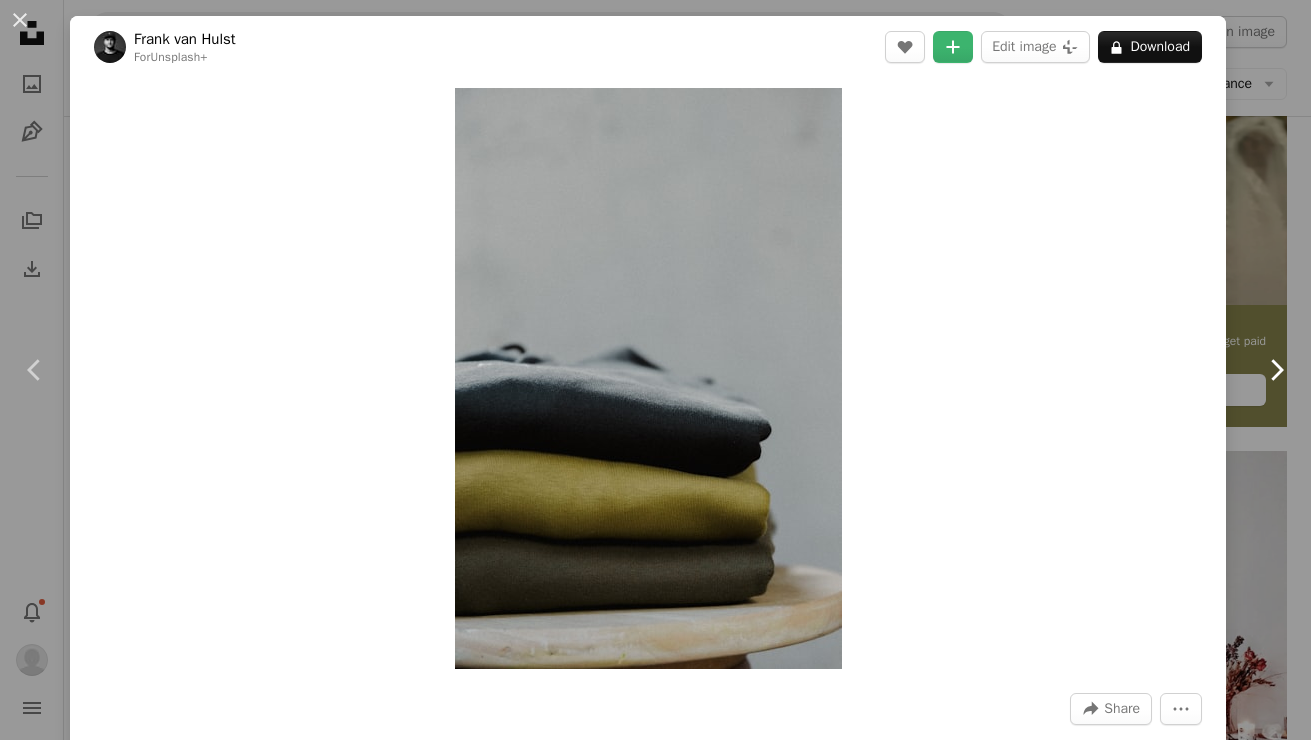 click on "Chevron right" 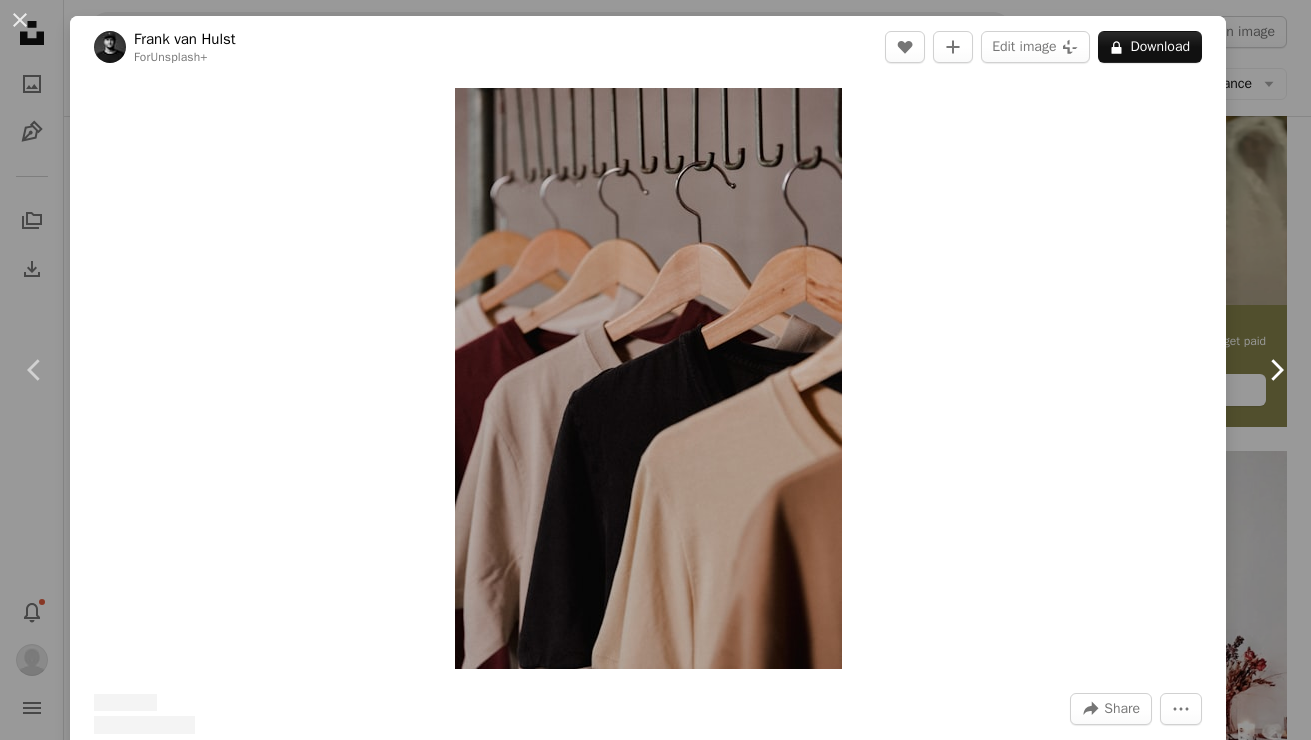 click on "Chevron right" 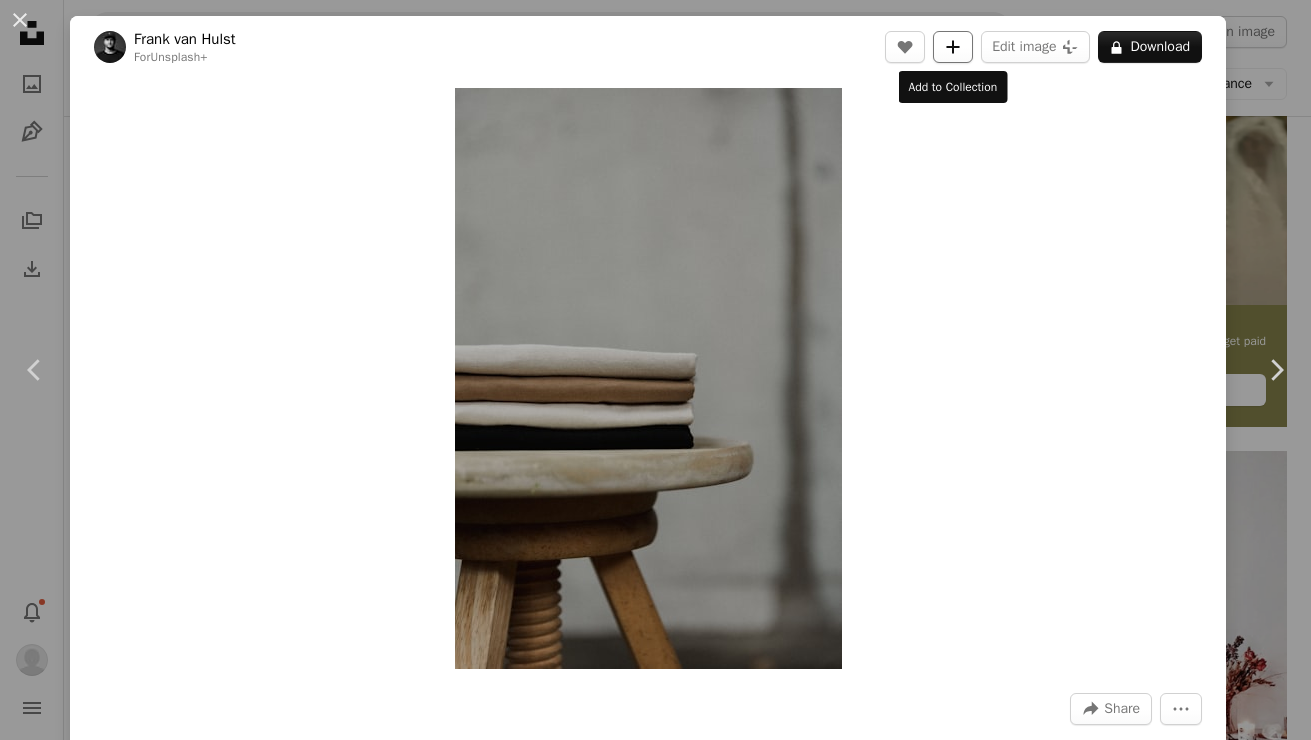 click on "A plus sign" 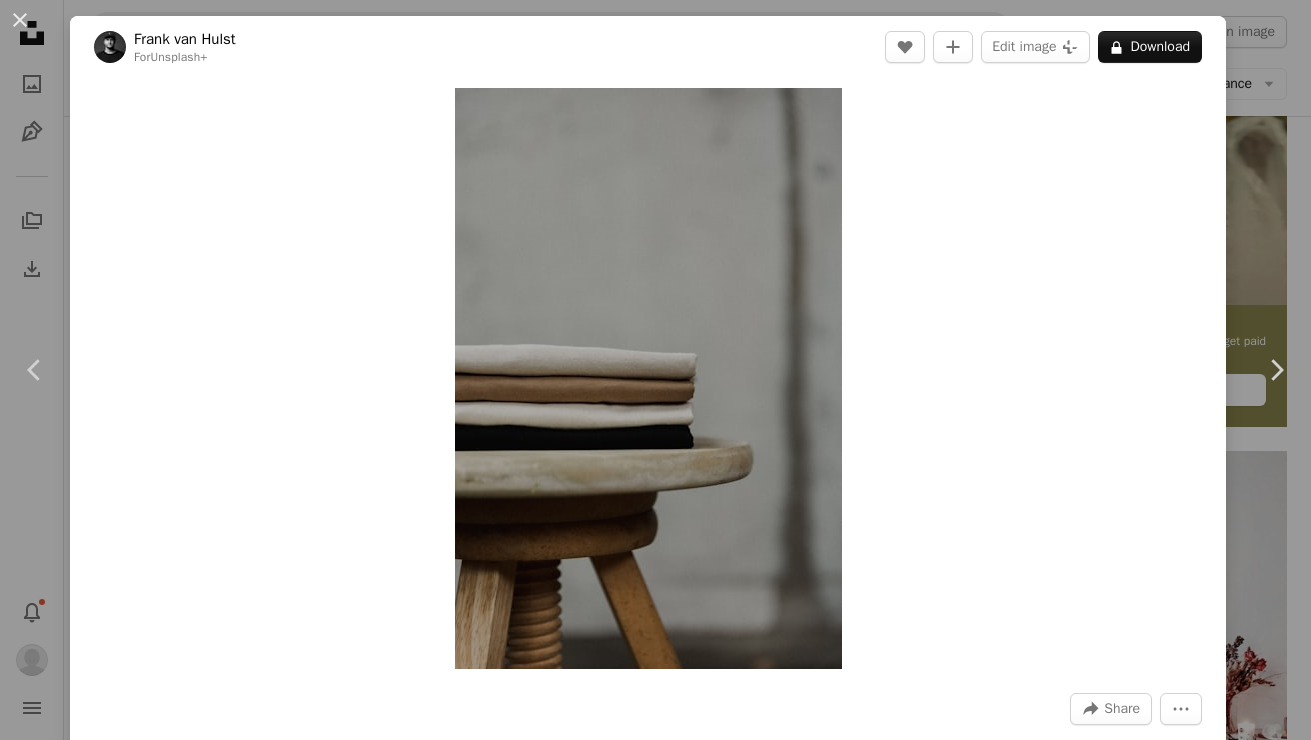 click on "26 photos" at bounding box center [822, 11233] 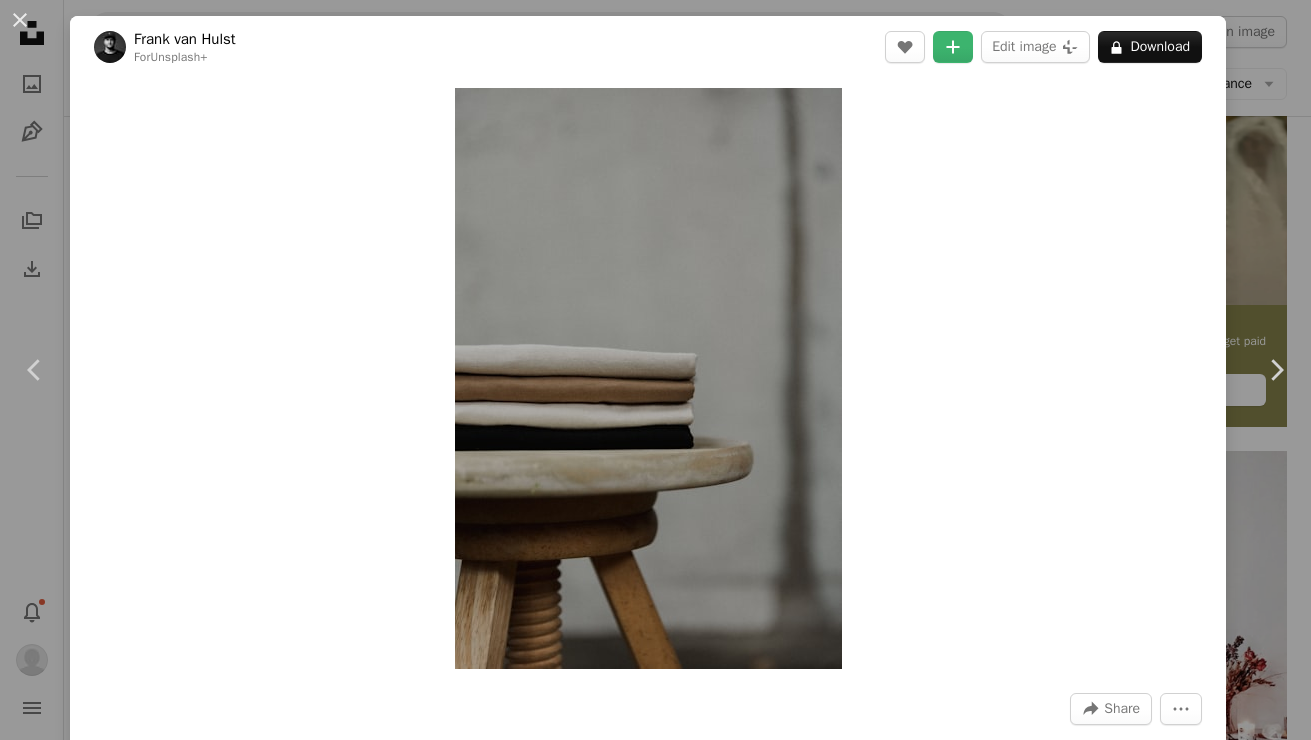 click on "An X shape Add to Collection Create a new collection A checkmark A minus sign 27 photos Sustaining Fashion Co A checkmark A plus sign 401 photos A lock Fertility Amigo A checkmark A plus sign 8 photos A lock Nature A checkmark A plus sign 24 photos A lock Palm Springs A checkmark A plus sign 39 photos A lock Design People Inc A checkmark A plus sign 97 photos A lock Trendwise Studio A checkmark A plus sign 58 photos A lock Random A checkmark A plus sign 33 photos A lock Greece A checkmark A plus sign 1 photo Almalfi Coast A checkmark A plus sign 25 photos A lock New Mexico A checkmark A plus sign 9 photos A lock New Mexico A checkmark A plus sign 18 photos A lock Blurred Blooms A checkmark A plus sign 7 photos A lock Interiors A checkmark A plus sign 12 photos A lock Spain A checkmark A plus sign 8 photos A lock Joshua Tree A checkmark A plus sign 17 photos A lock Arizona A checkmark A plus sign 4 photos MEXICO A checkmark A plus sign 5 photos A lock Boulder A checkmark A plus sign 3 photos A lock Egypt Name" at bounding box center [655, 11313] 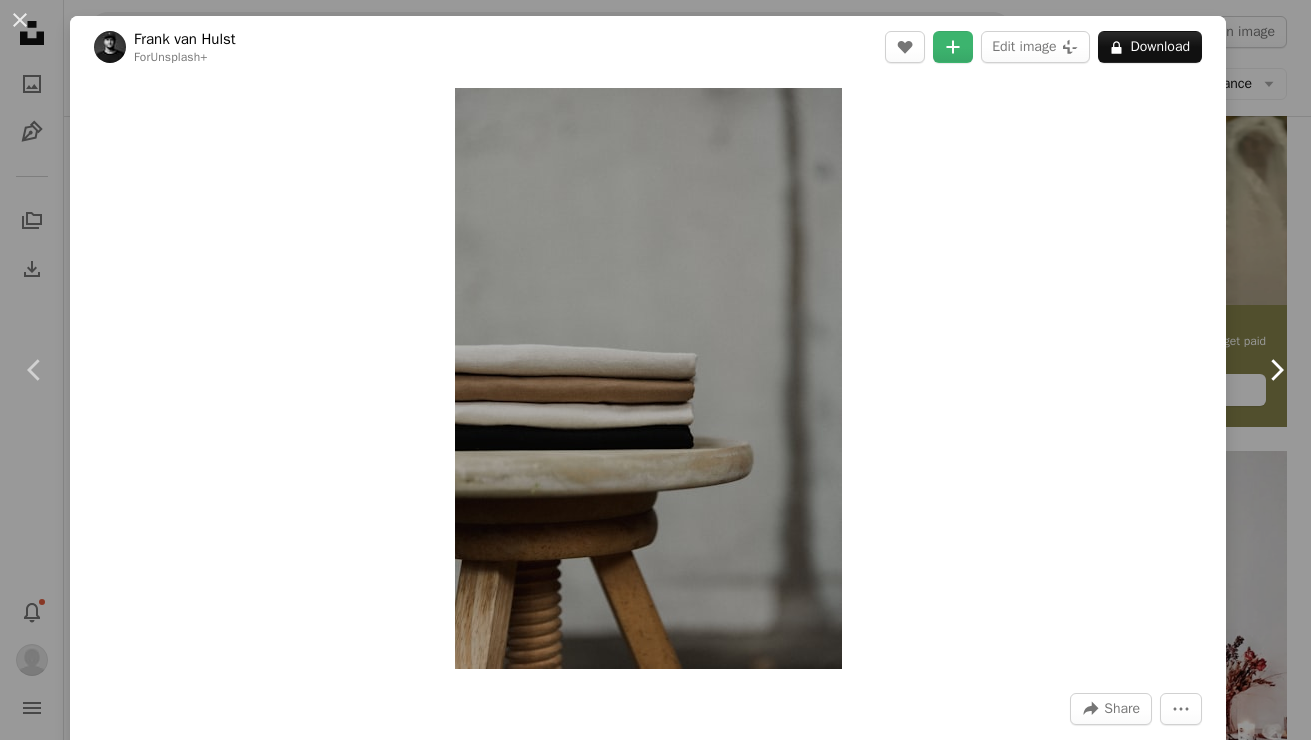 click on "Chevron right" 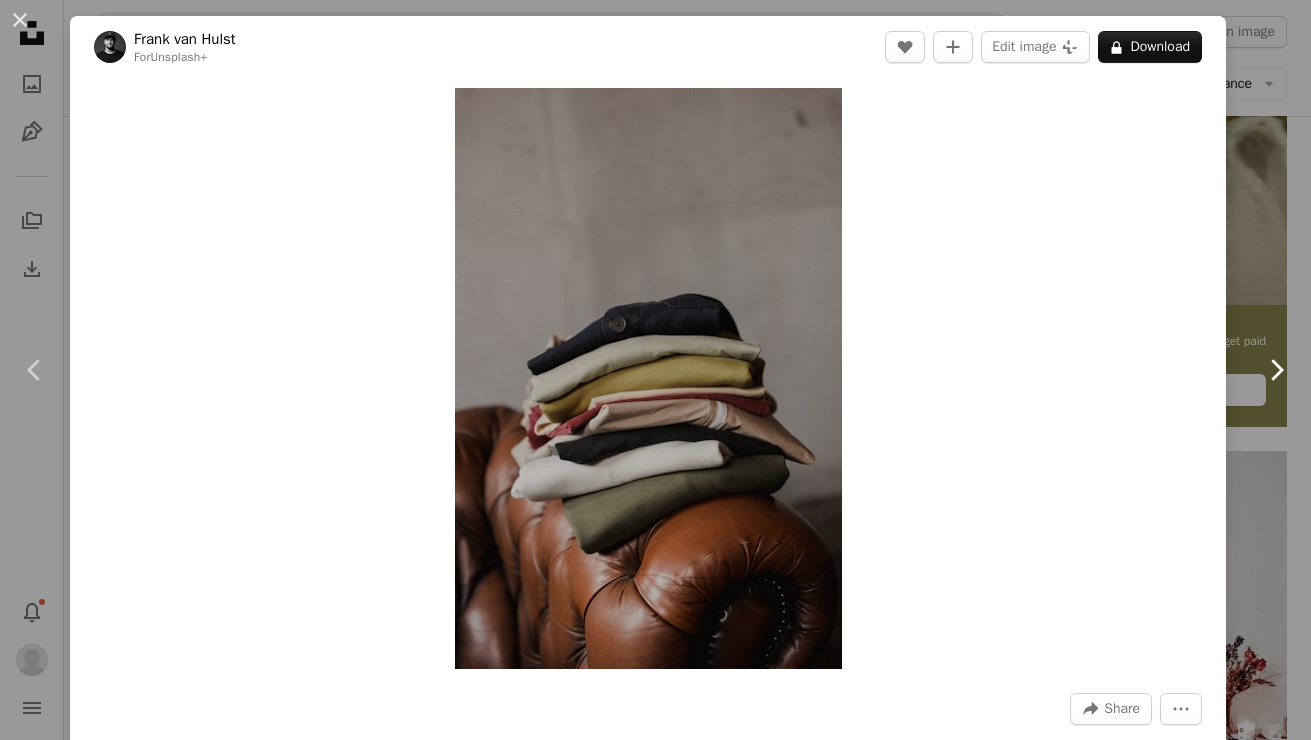 click on "Chevron right" 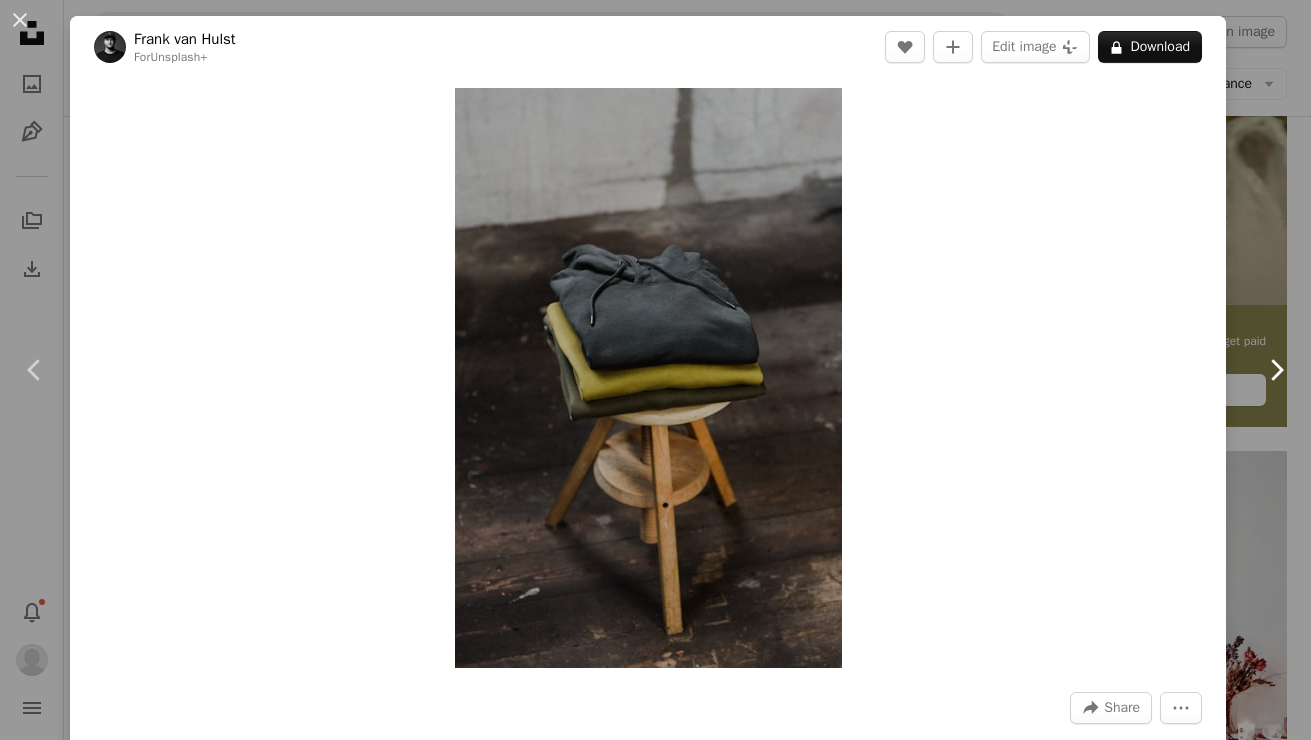 click on "Chevron right" 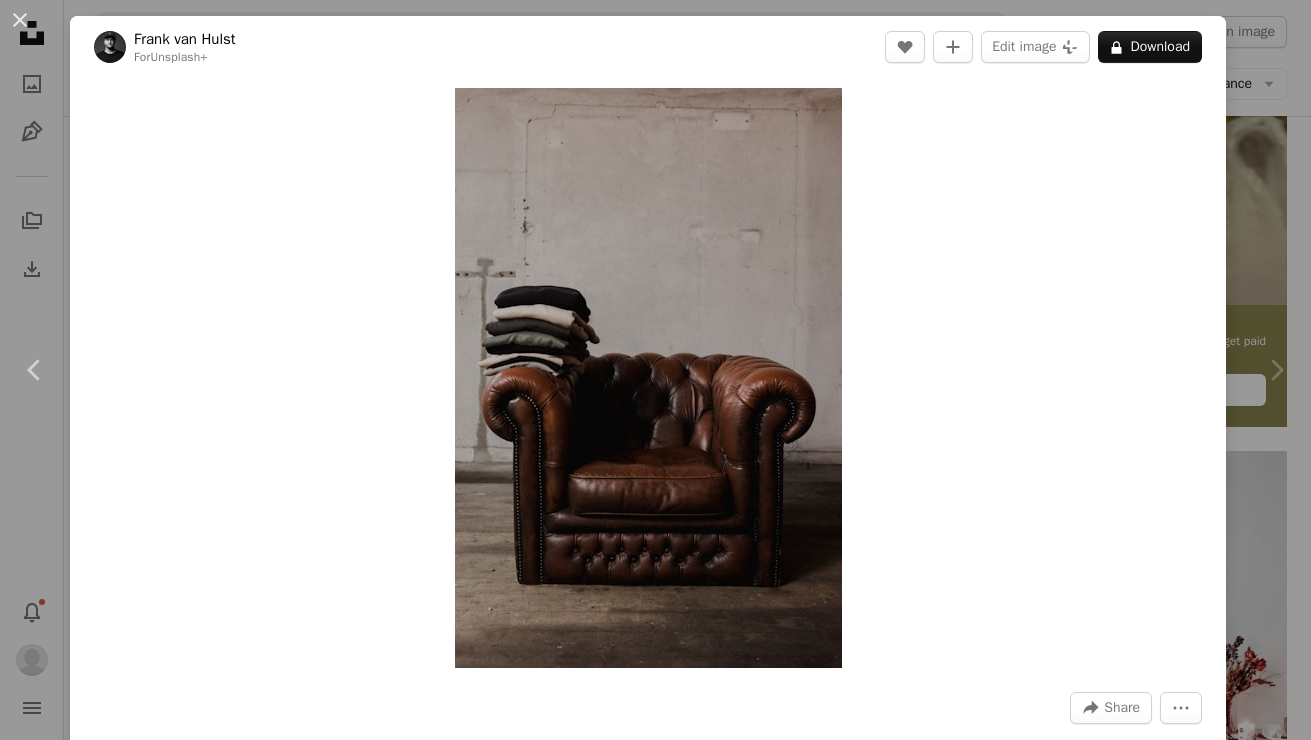 click 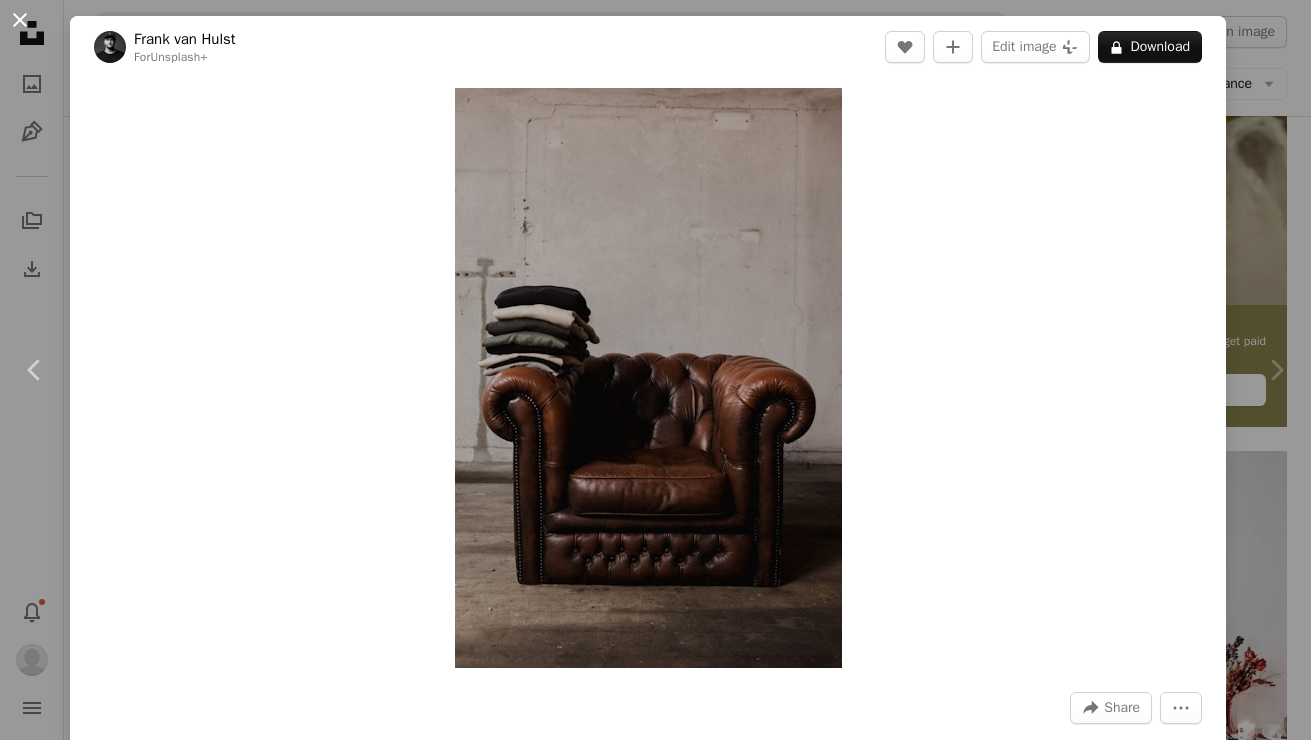 click on "An X shape" at bounding box center [20, 20] 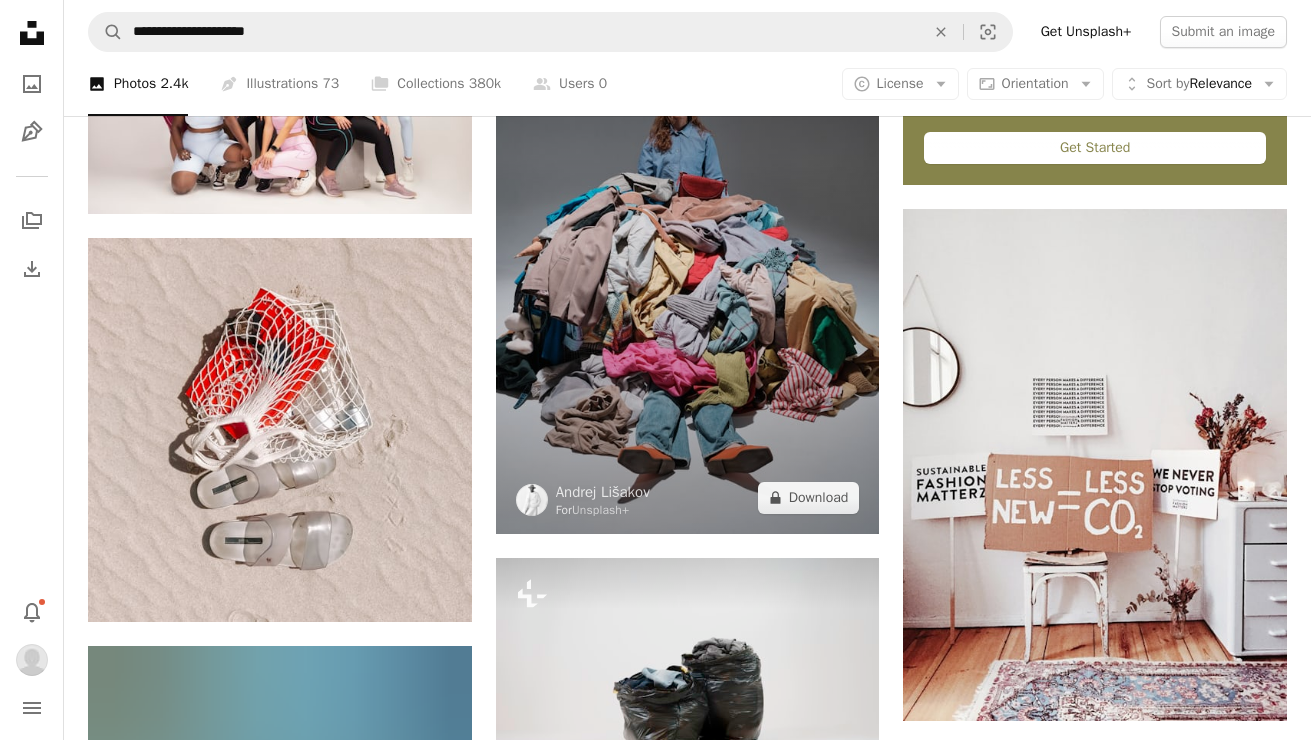scroll, scrollTop: 628, scrollLeft: 0, axis: vertical 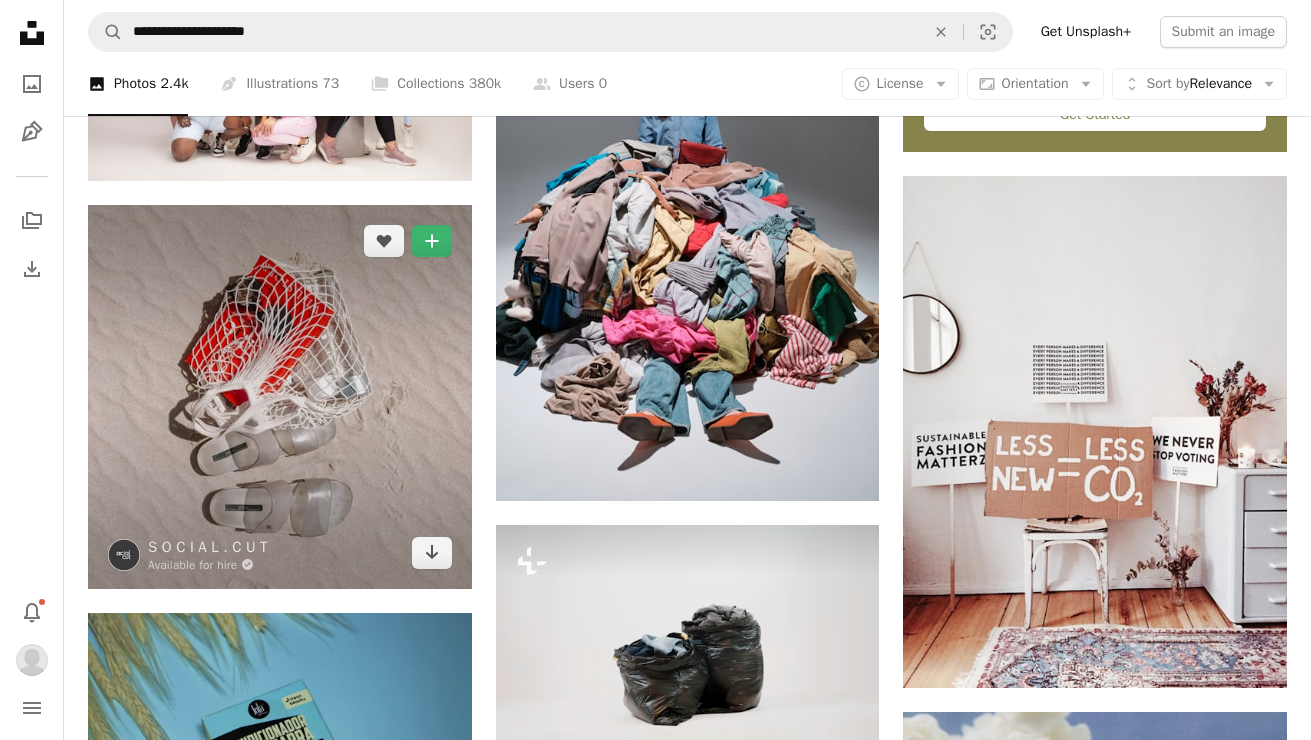 click at bounding box center [280, 397] 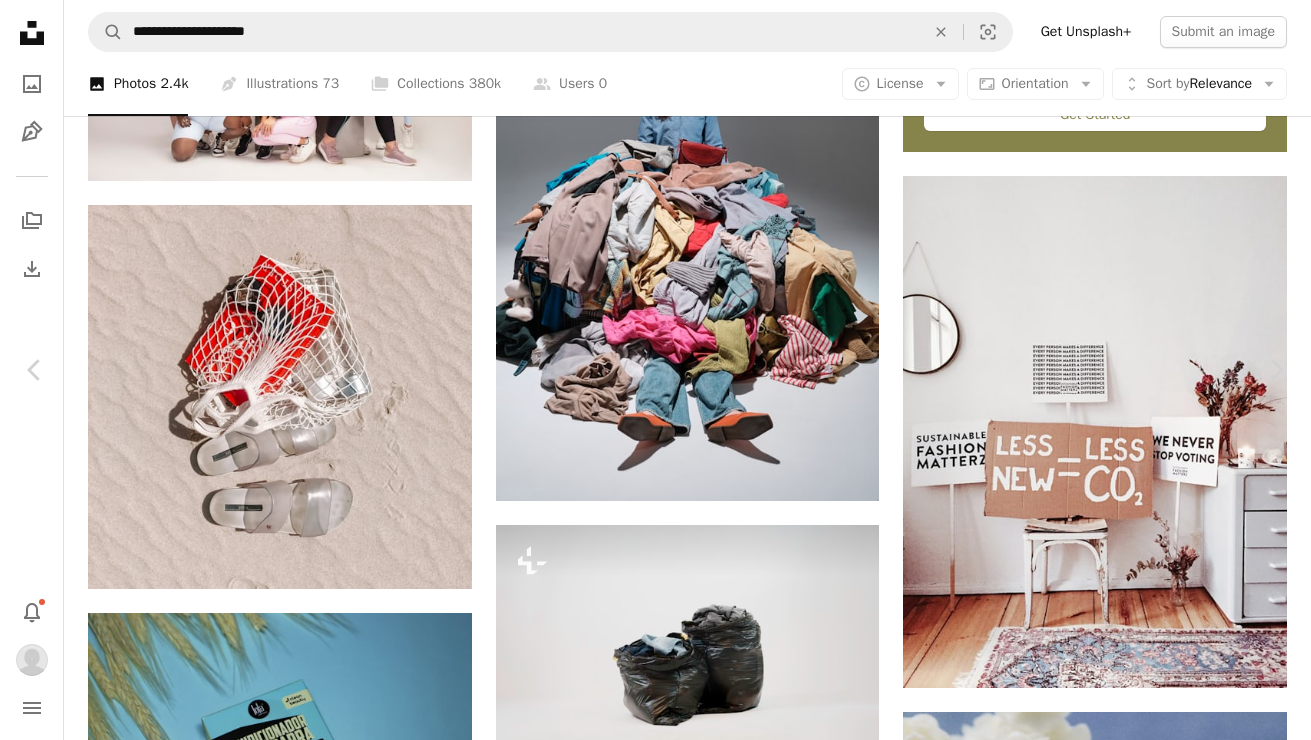 scroll, scrollTop: 436, scrollLeft: 0, axis: vertical 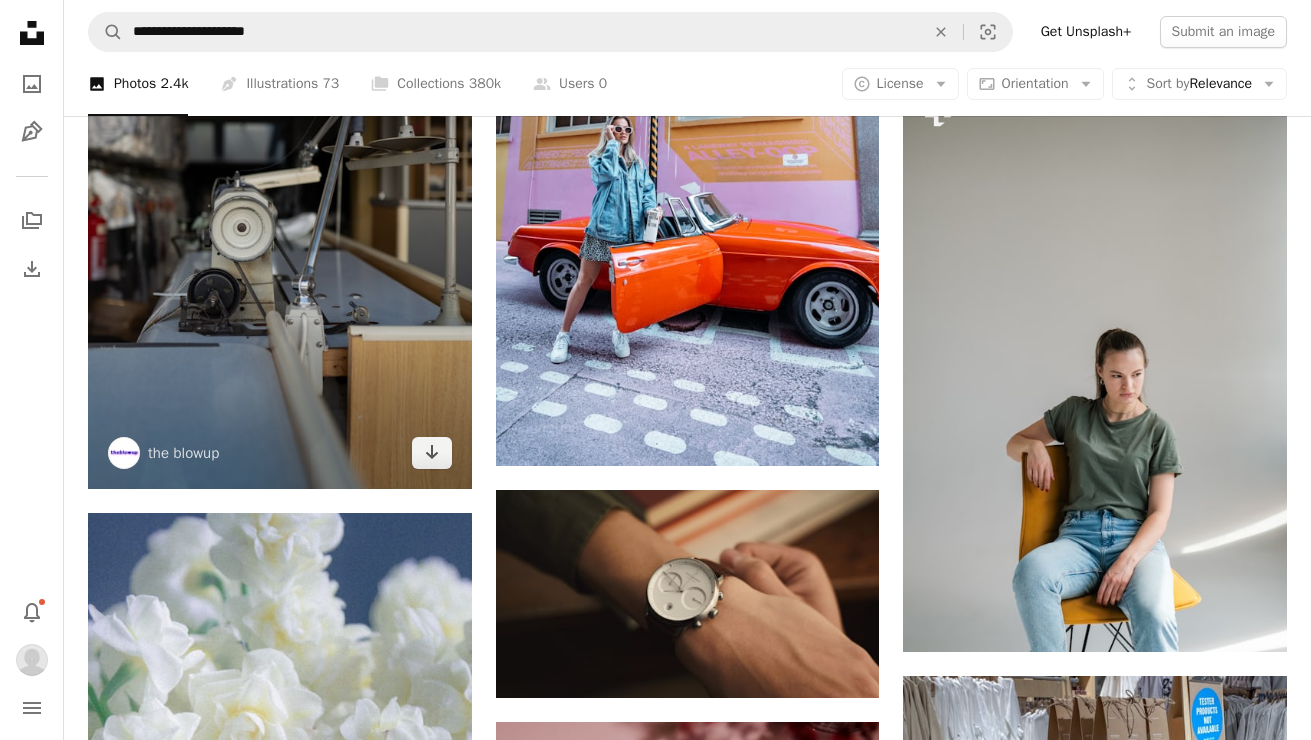 click at bounding box center (280, 234) 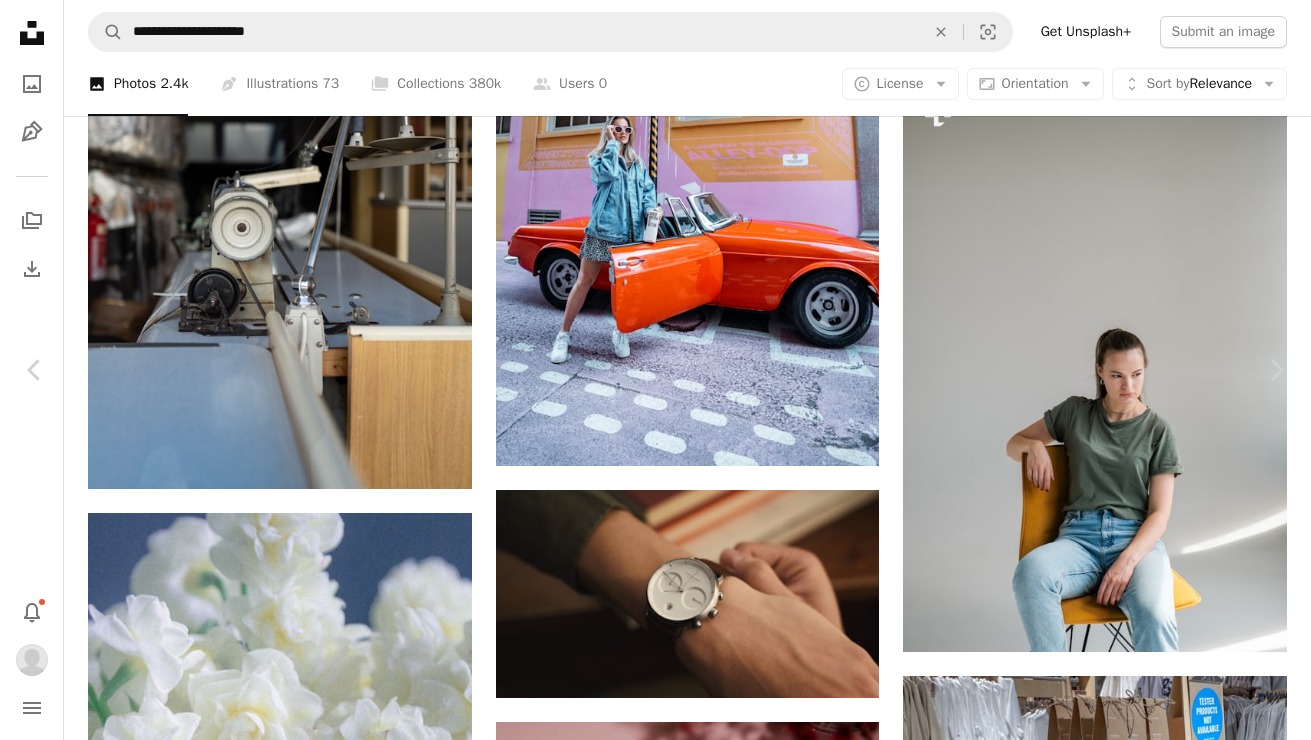 click on "A plus sign" 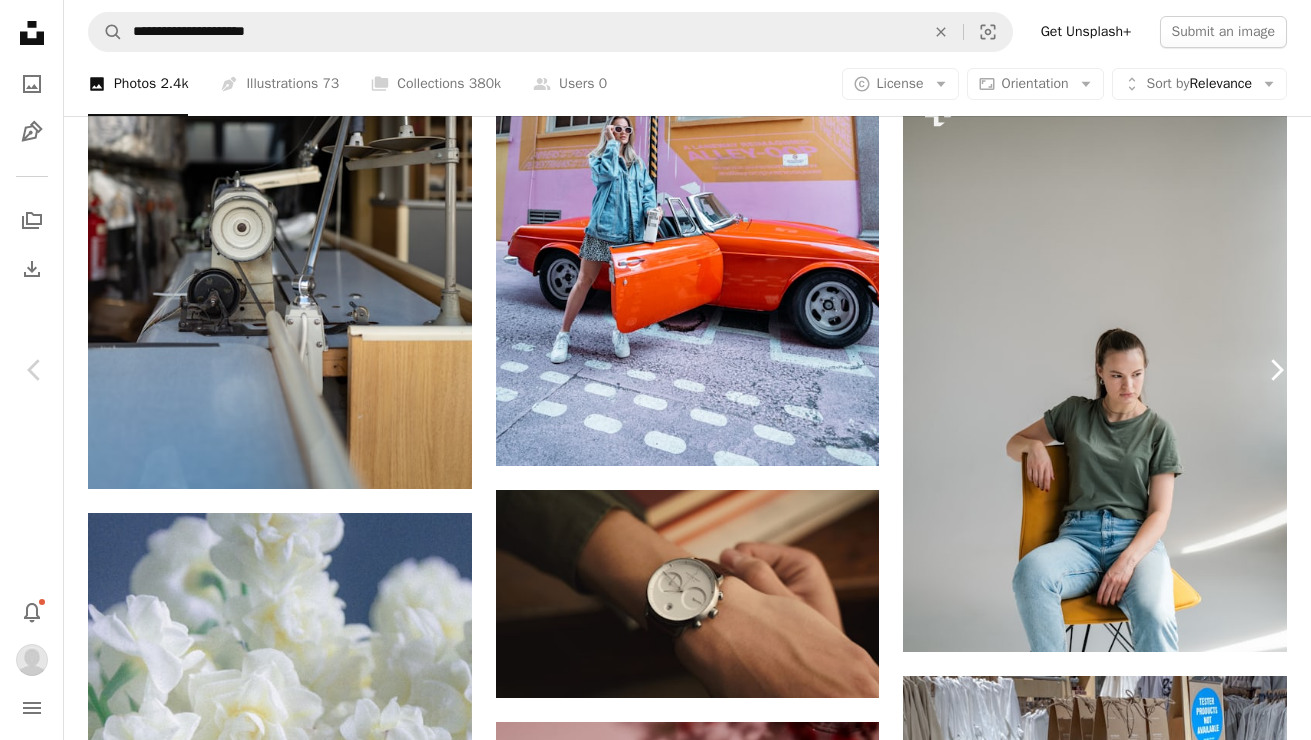 click on "Chevron right" 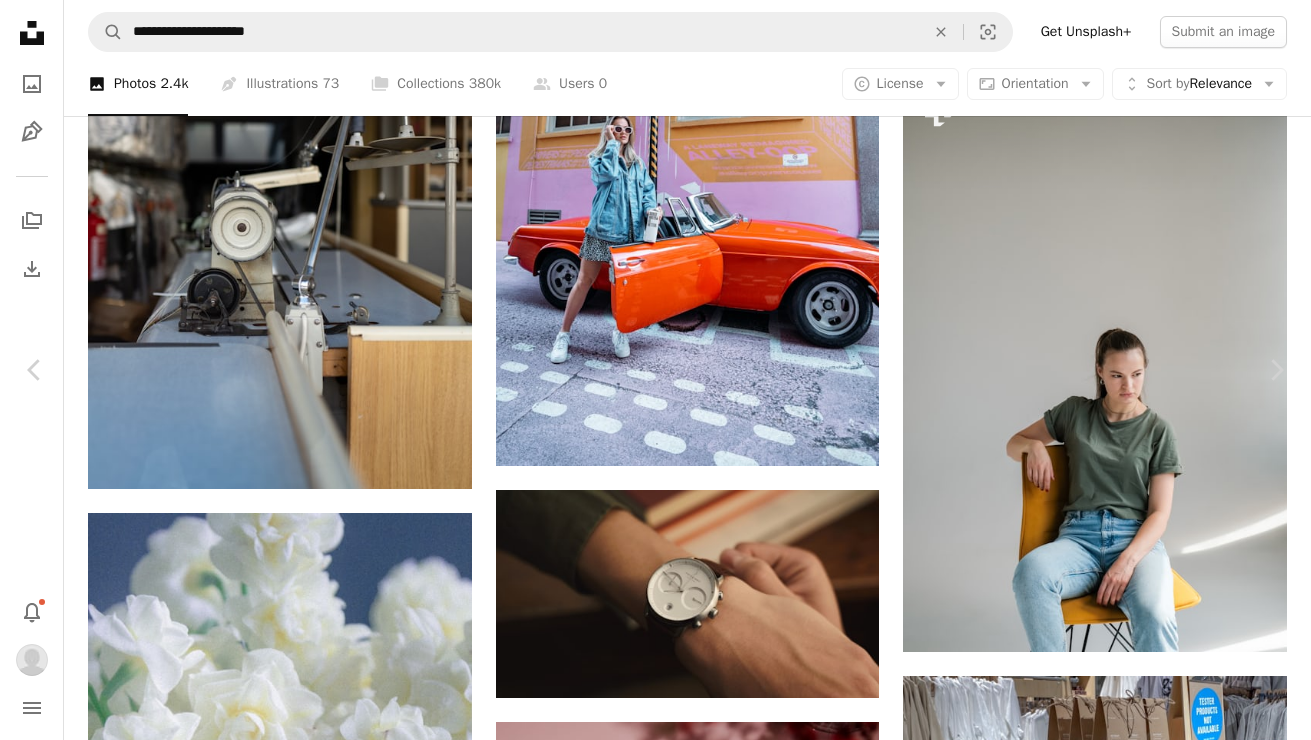 click on "An X shape" at bounding box center [20, 20] 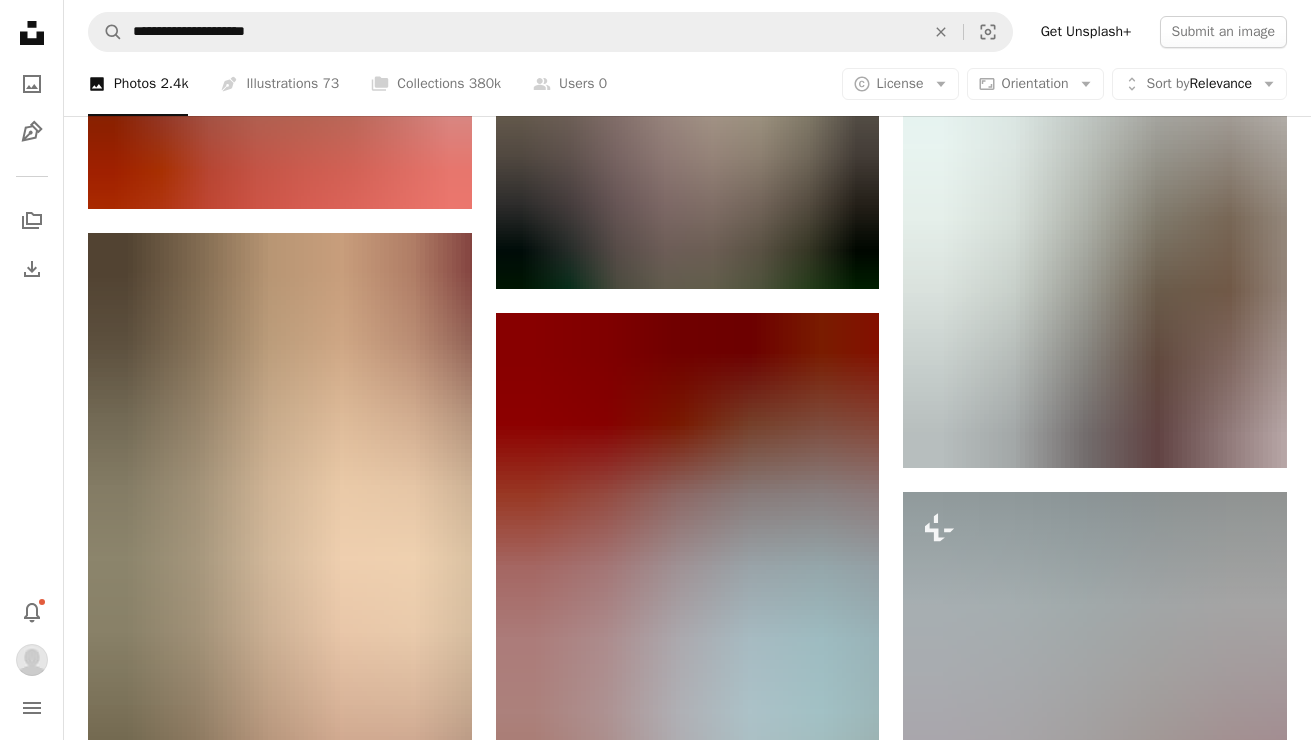 scroll, scrollTop: 3307, scrollLeft: 0, axis: vertical 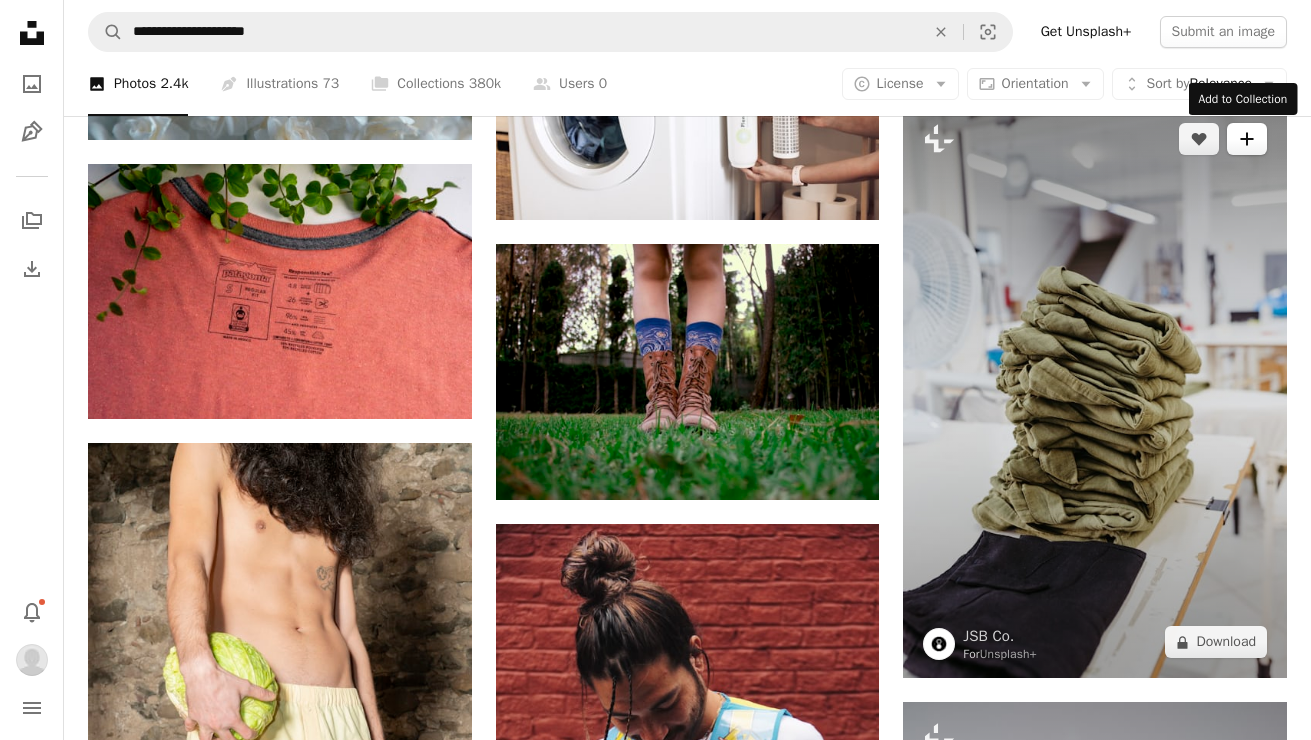 click on "A plus sign" 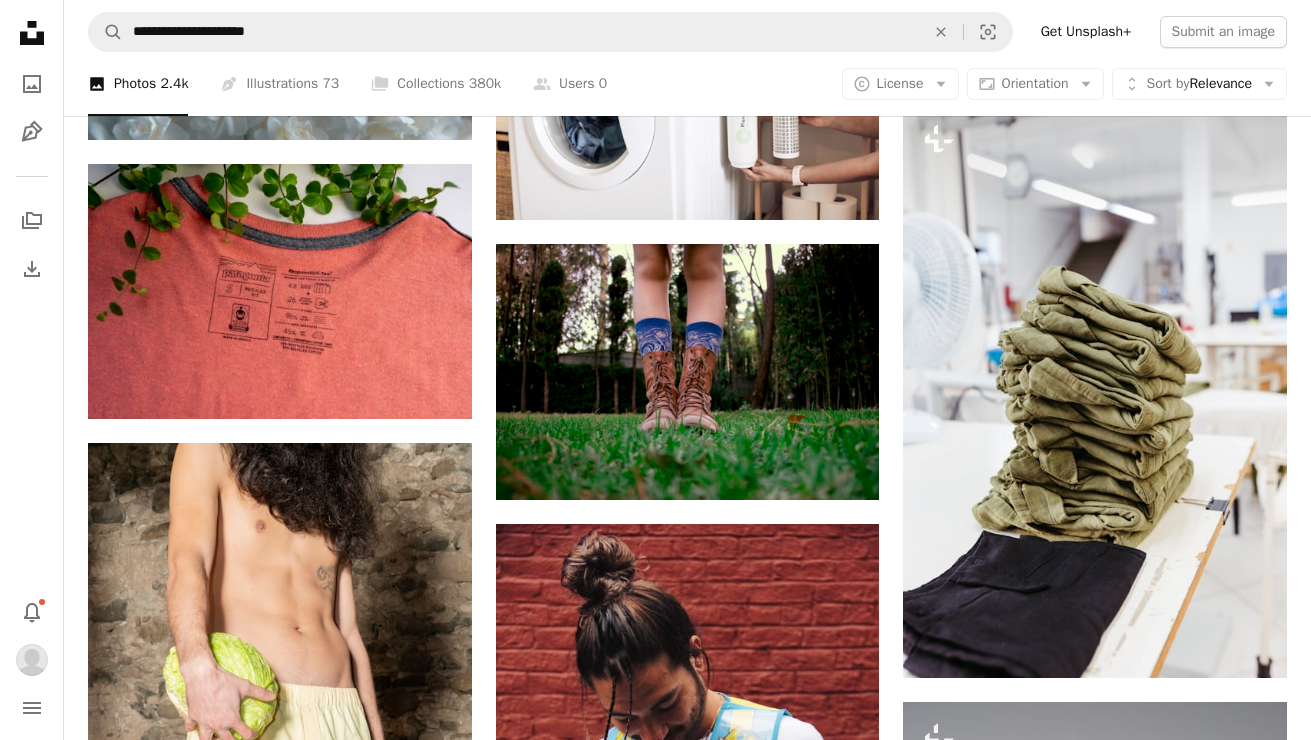 click on "Sustaining Fashion Co" at bounding box center [696, 8300] 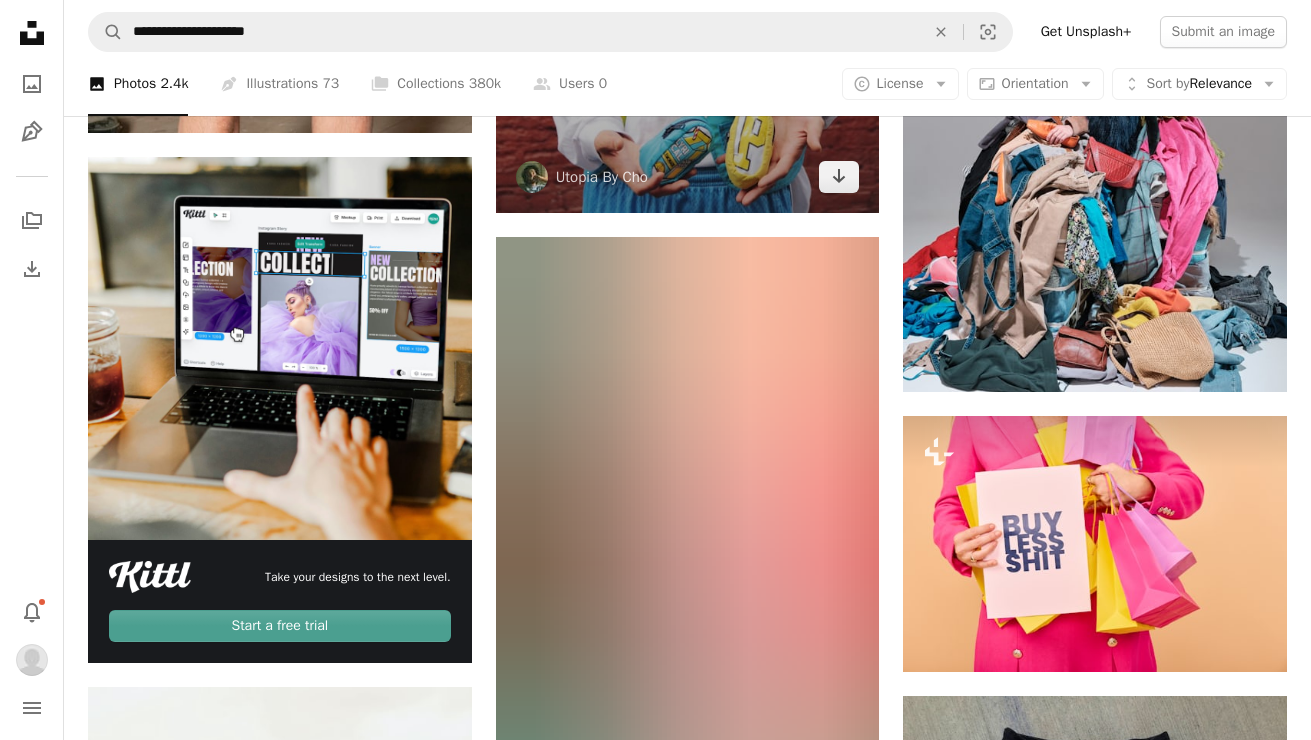 scroll, scrollTop: 4307, scrollLeft: 0, axis: vertical 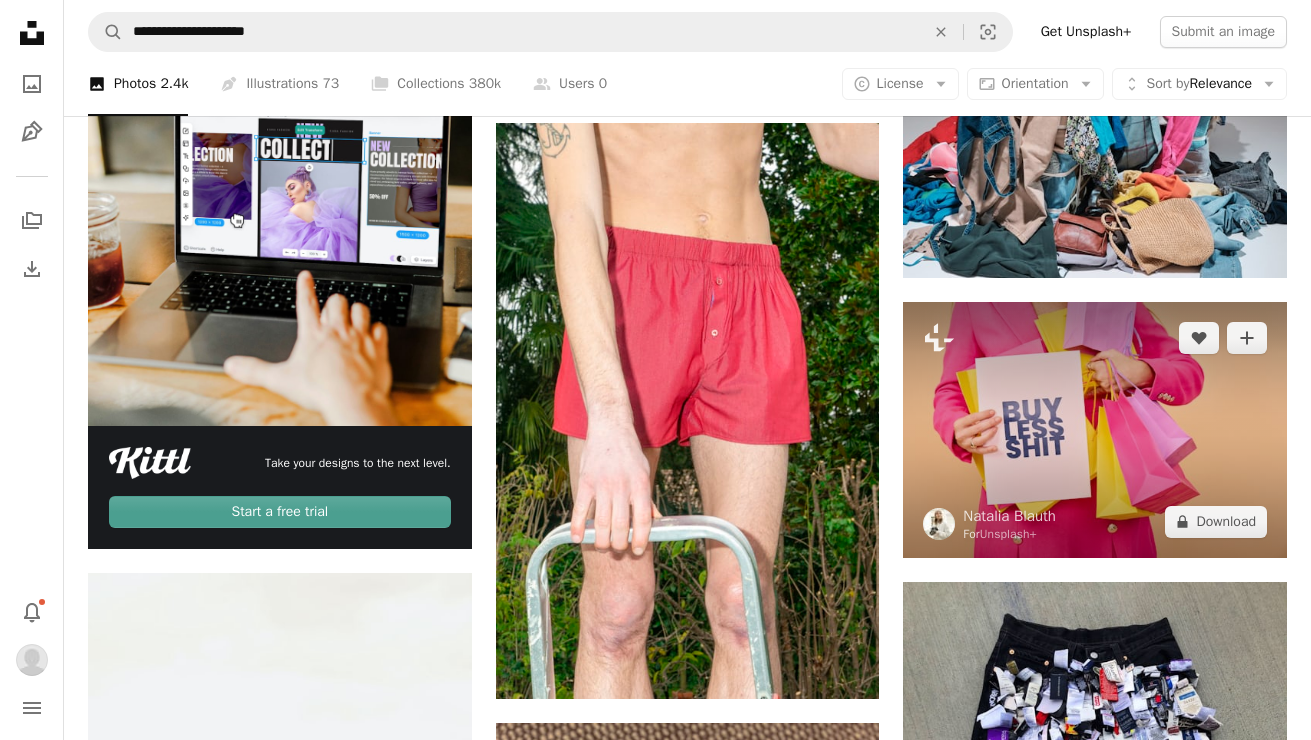 click at bounding box center [1095, 430] 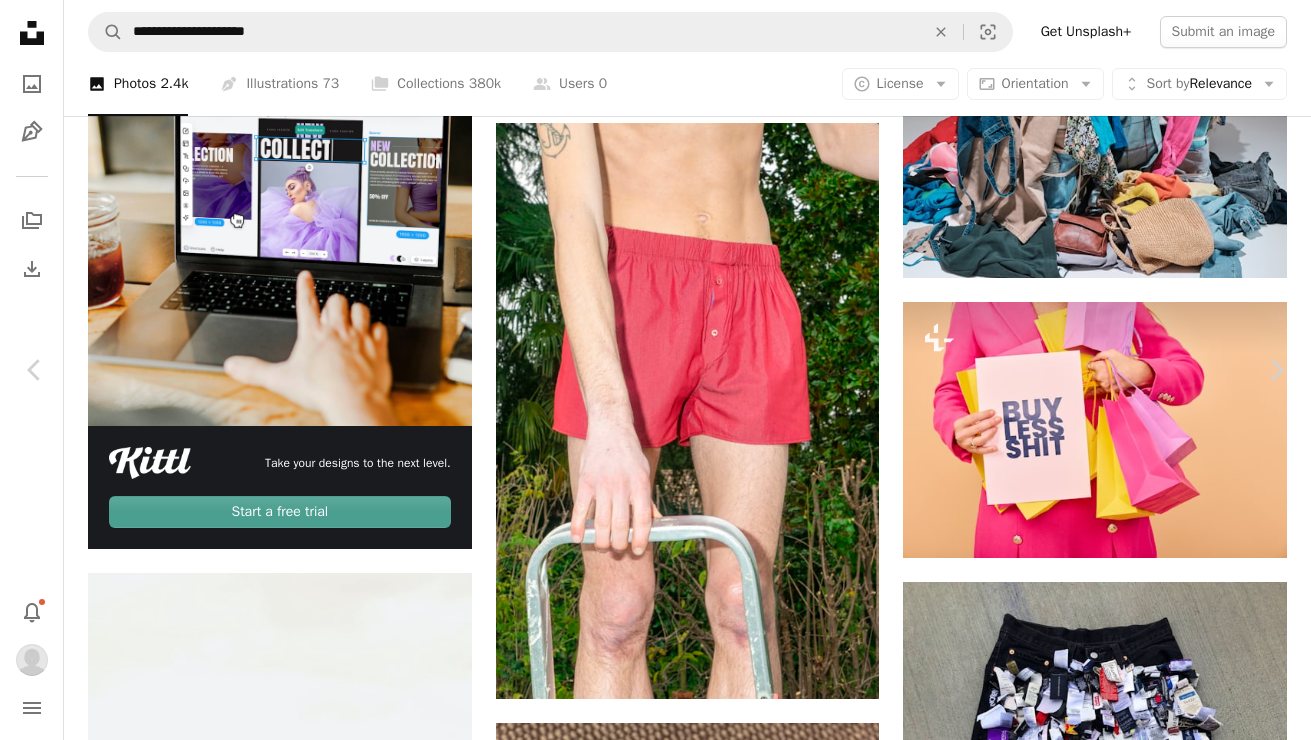 scroll, scrollTop: 1001, scrollLeft: 0, axis: vertical 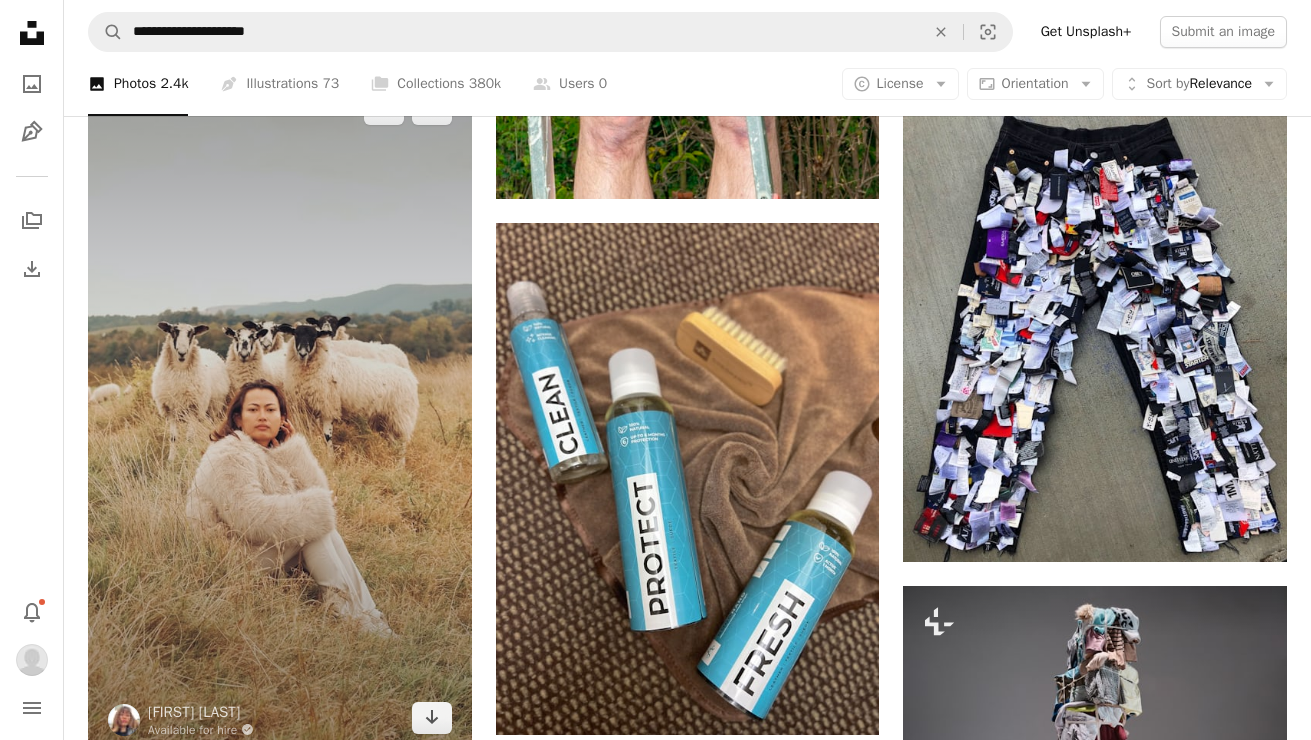 click at bounding box center [280, 413] 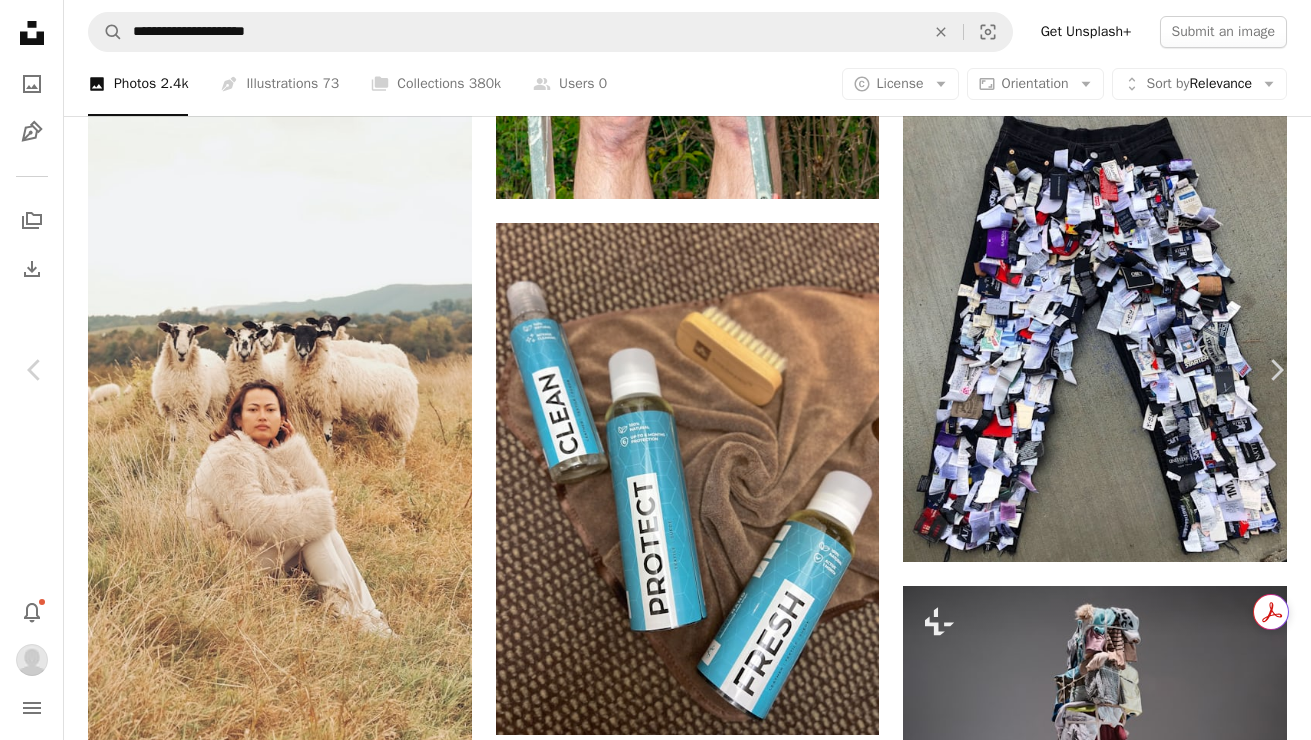 click on "Edit image   Plus sign for Unsplash+" at bounding box center [1021, 6535] 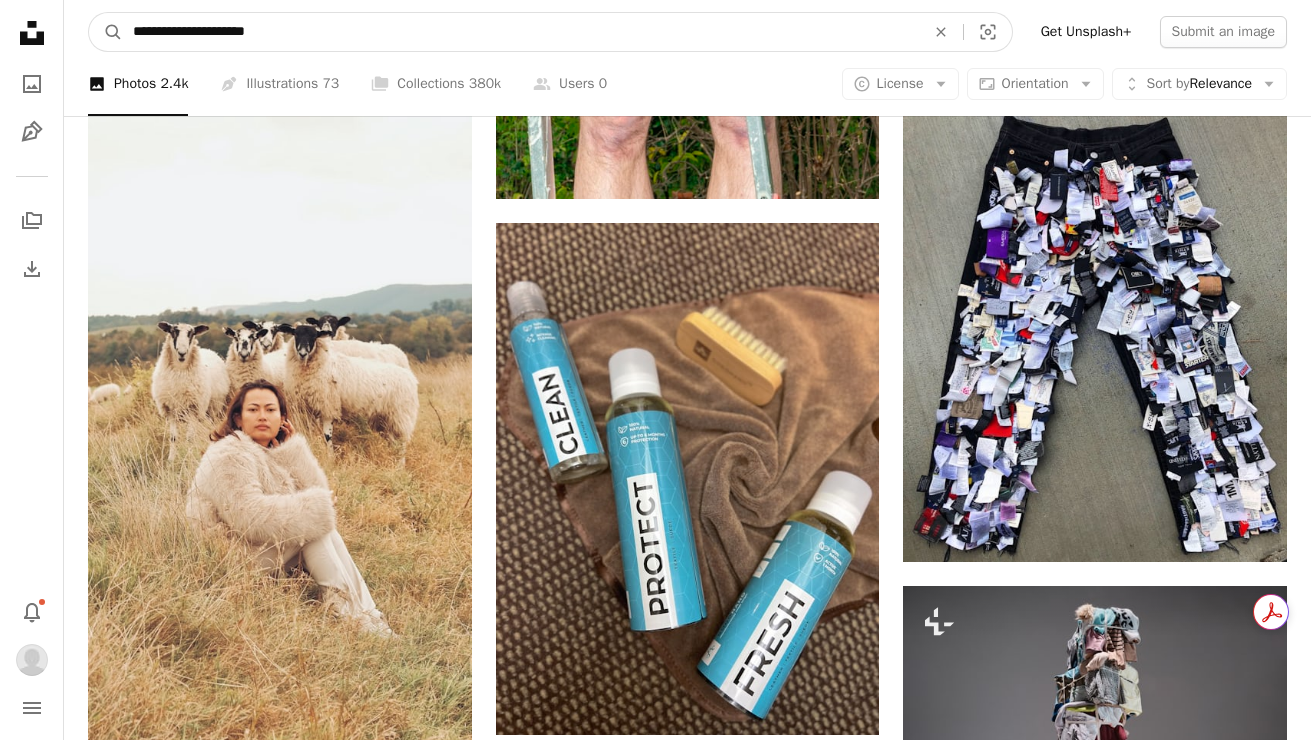 click on "**********" at bounding box center [521, 32] 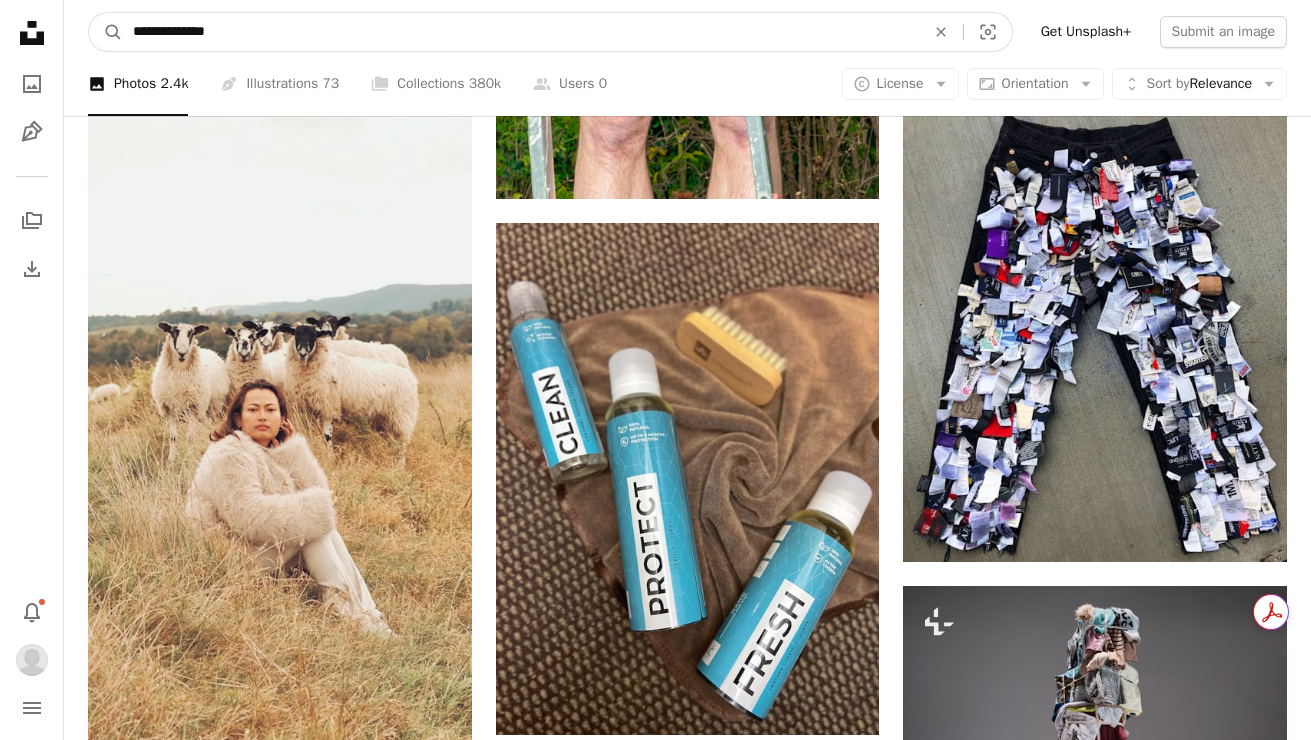click on "**********" at bounding box center (521, 32) 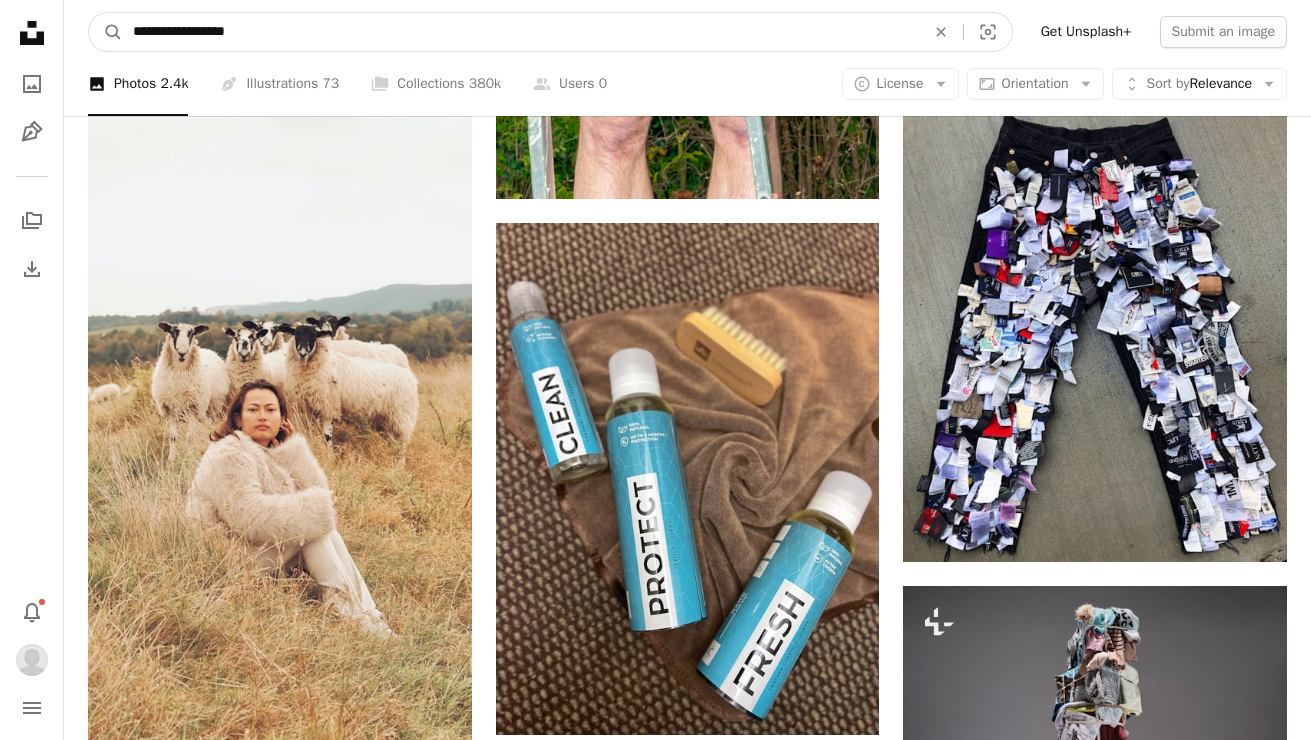 type on "**********" 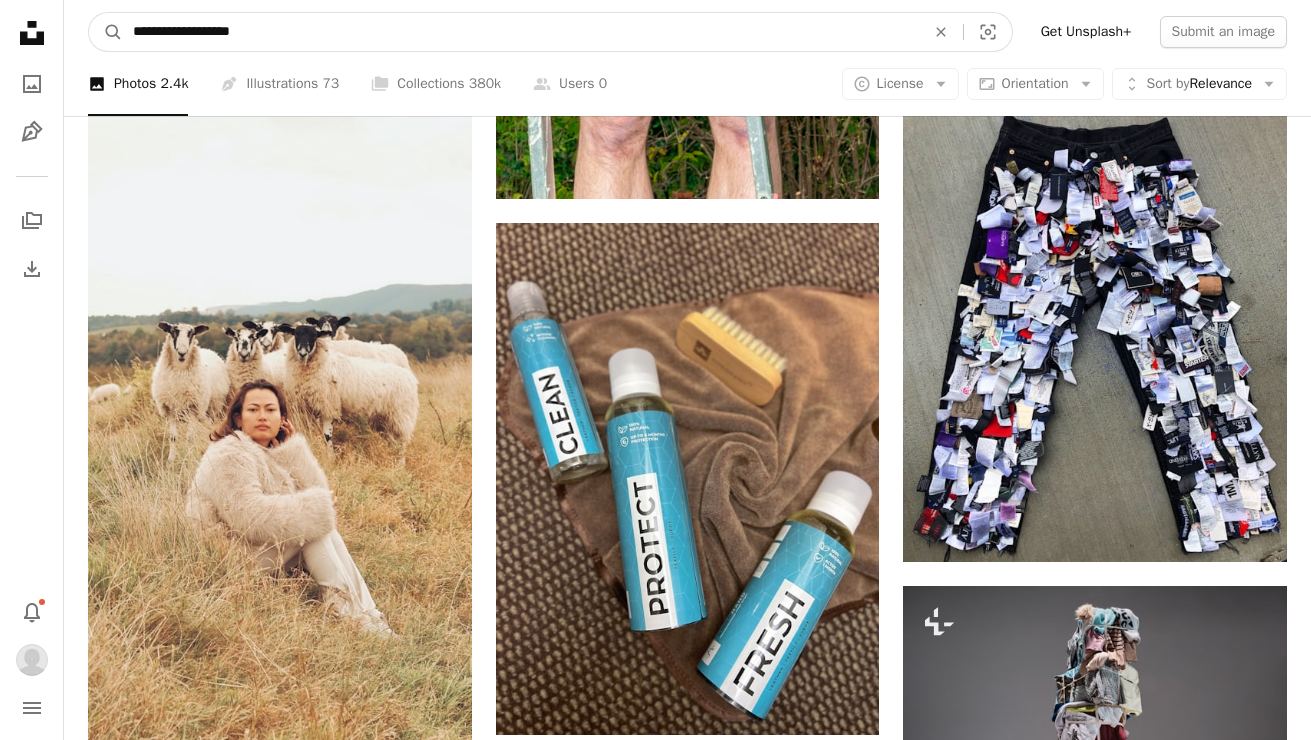 click on "A magnifying glass" at bounding box center [106, 32] 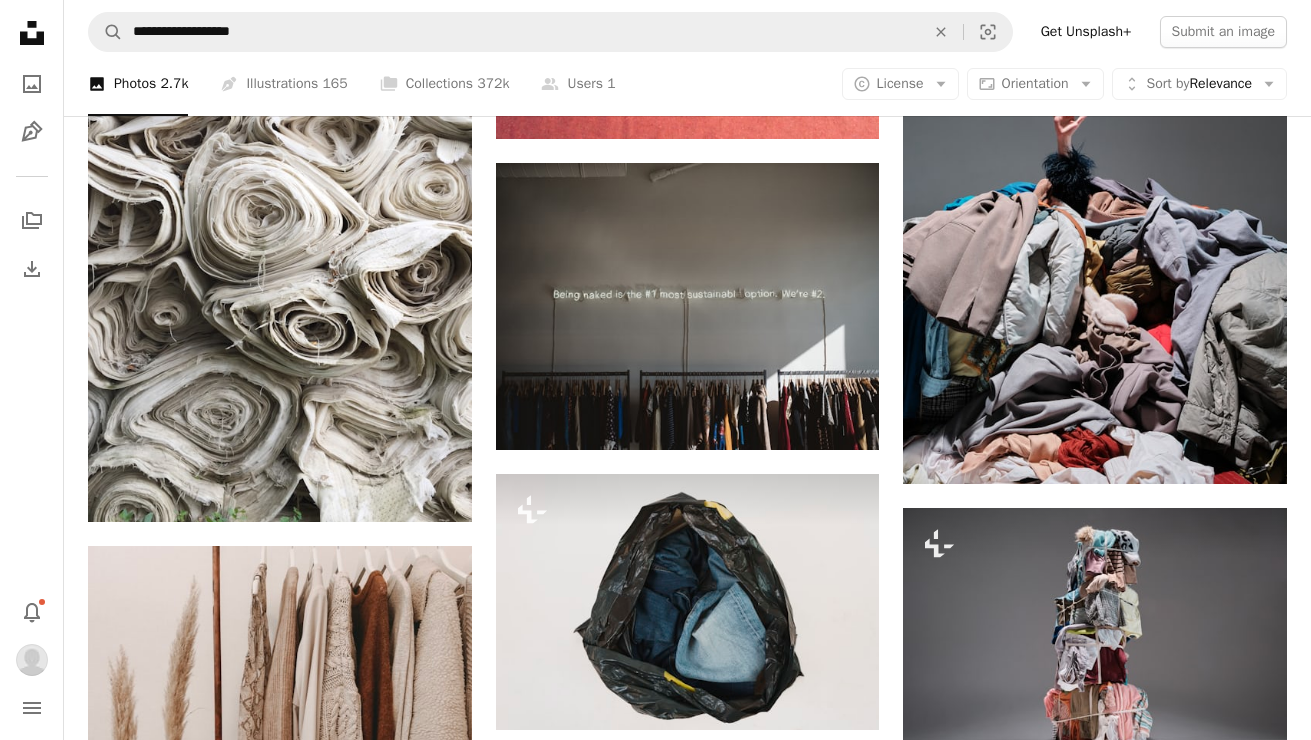 scroll, scrollTop: 1305, scrollLeft: 0, axis: vertical 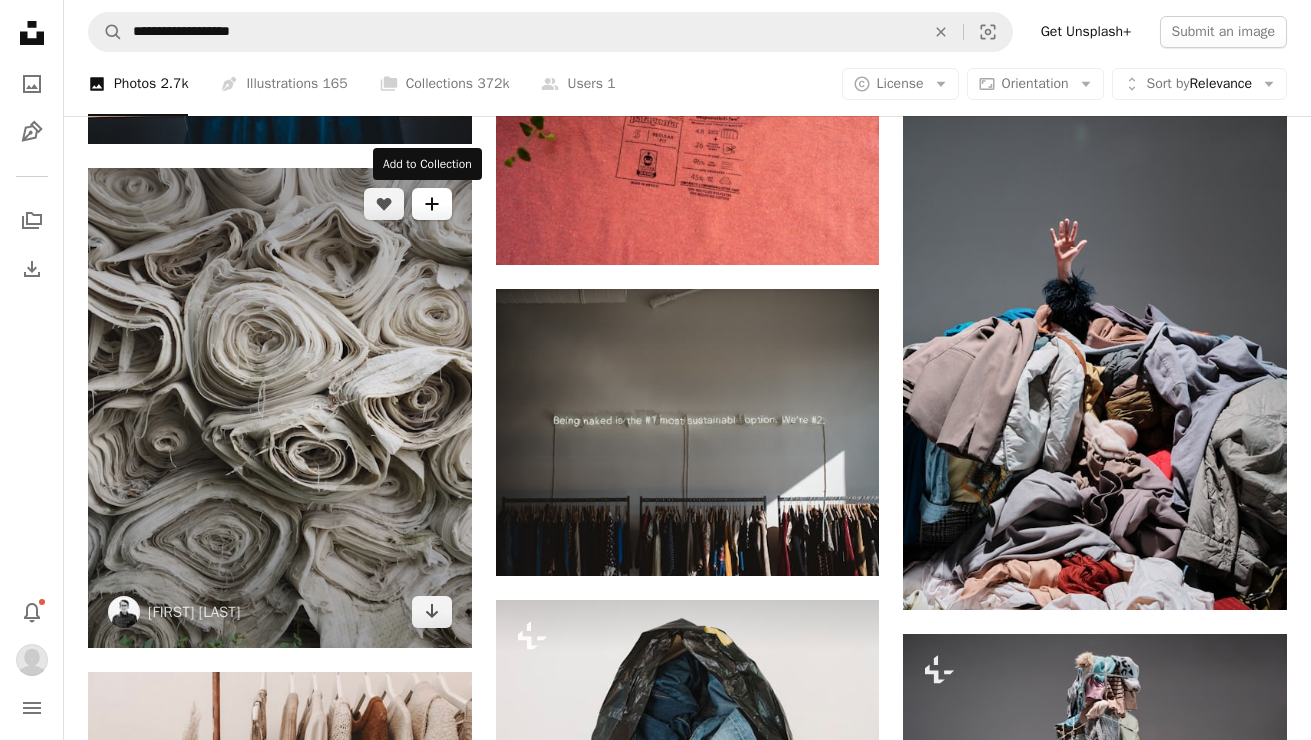 click on "A plus sign" 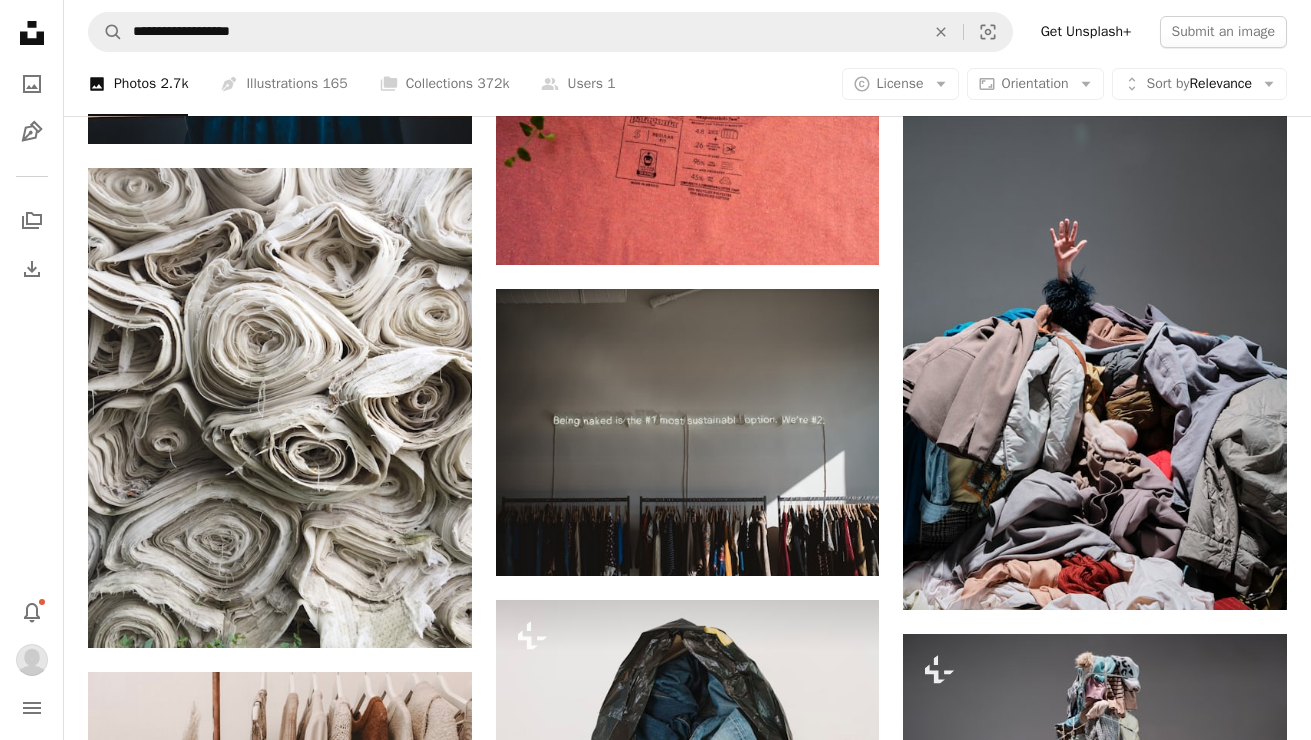 click on "Sustaining Fashion Co" at bounding box center [696, 3426] 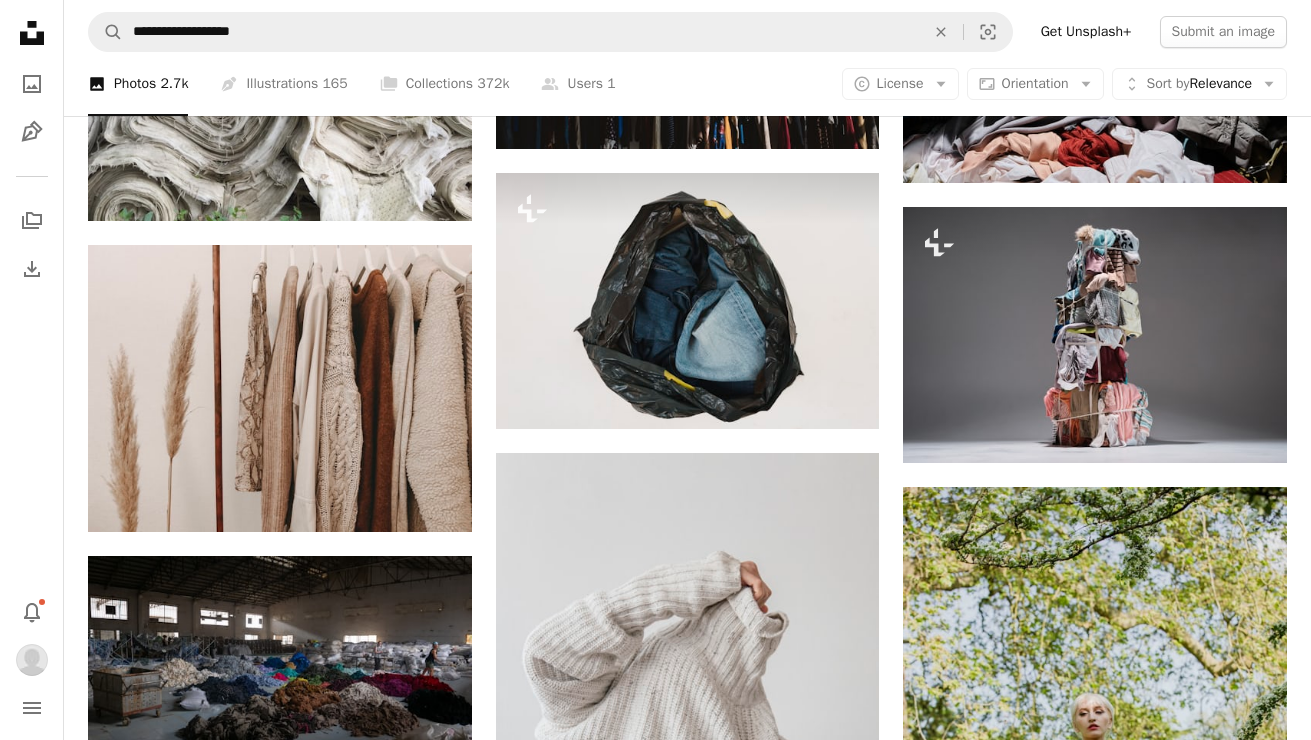 scroll, scrollTop: 1711, scrollLeft: 0, axis: vertical 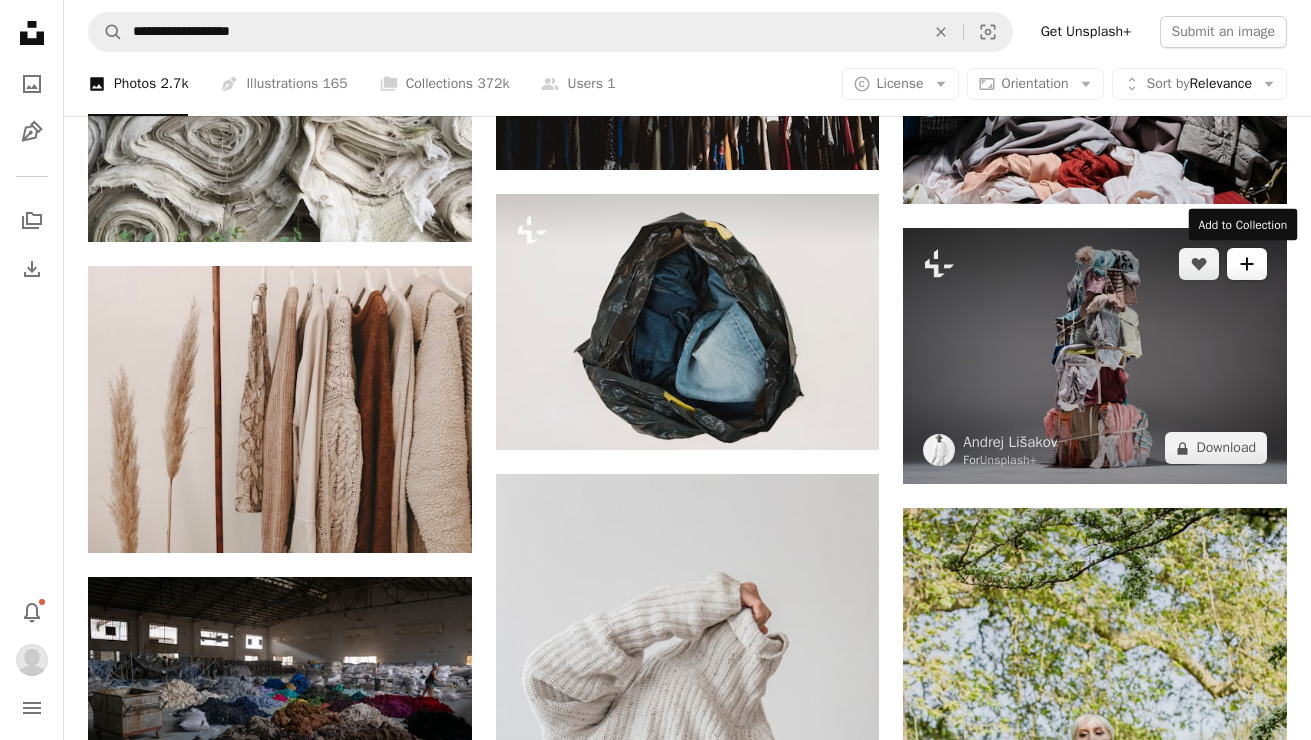 click on "A plus sign" 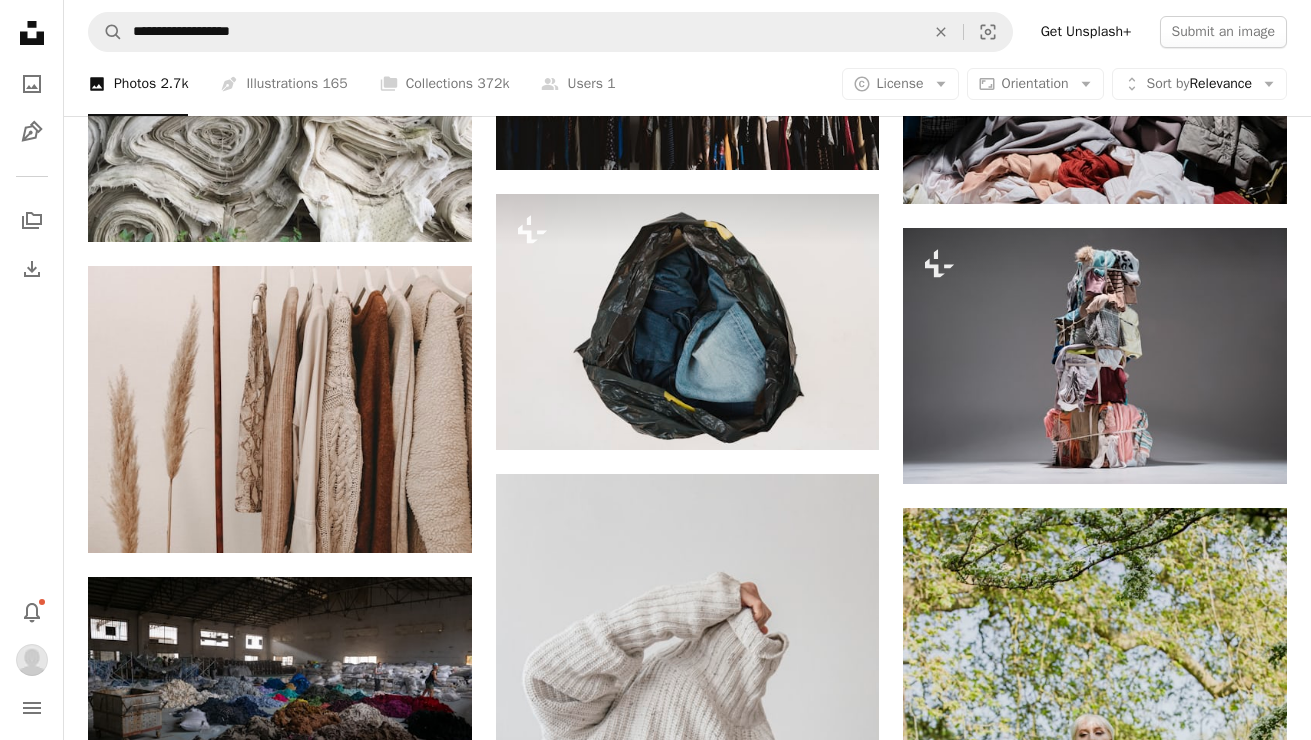 click on "Sustaining Fashion Co" at bounding box center (811, 3020) 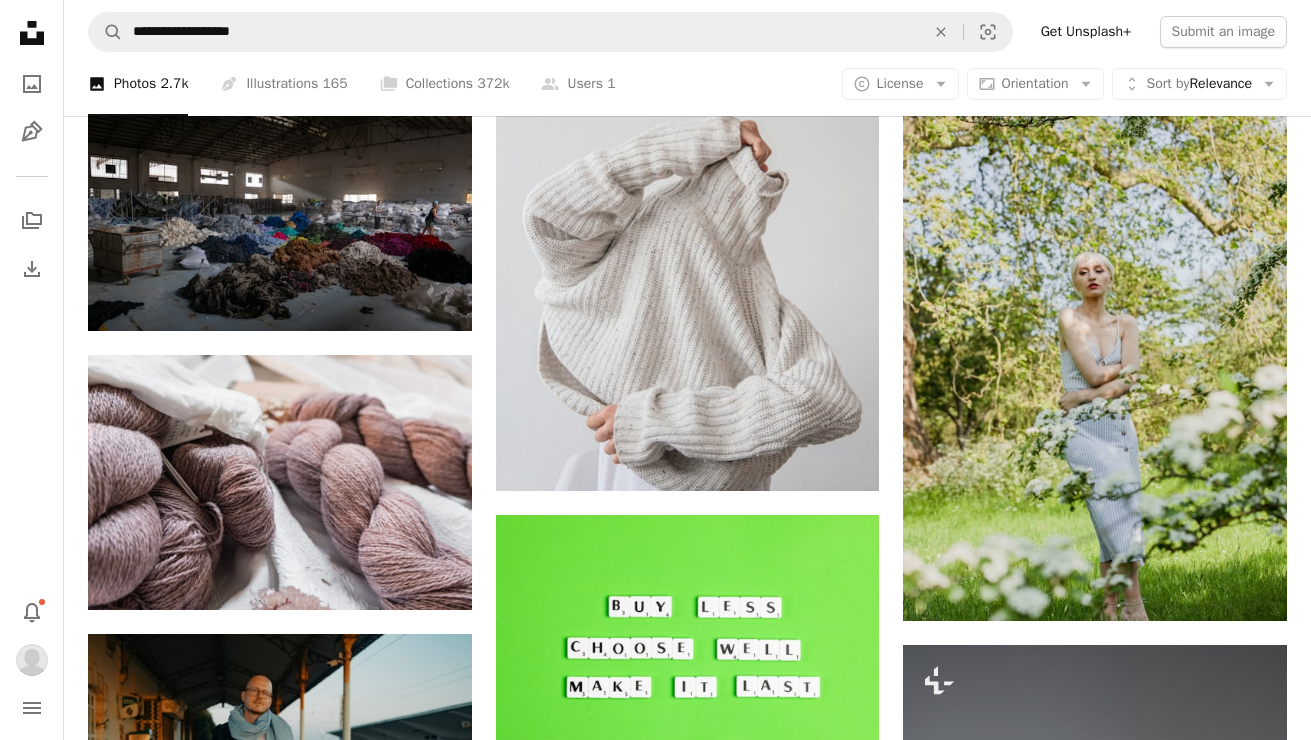 scroll, scrollTop: 2171, scrollLeft: 0, axis: vertical 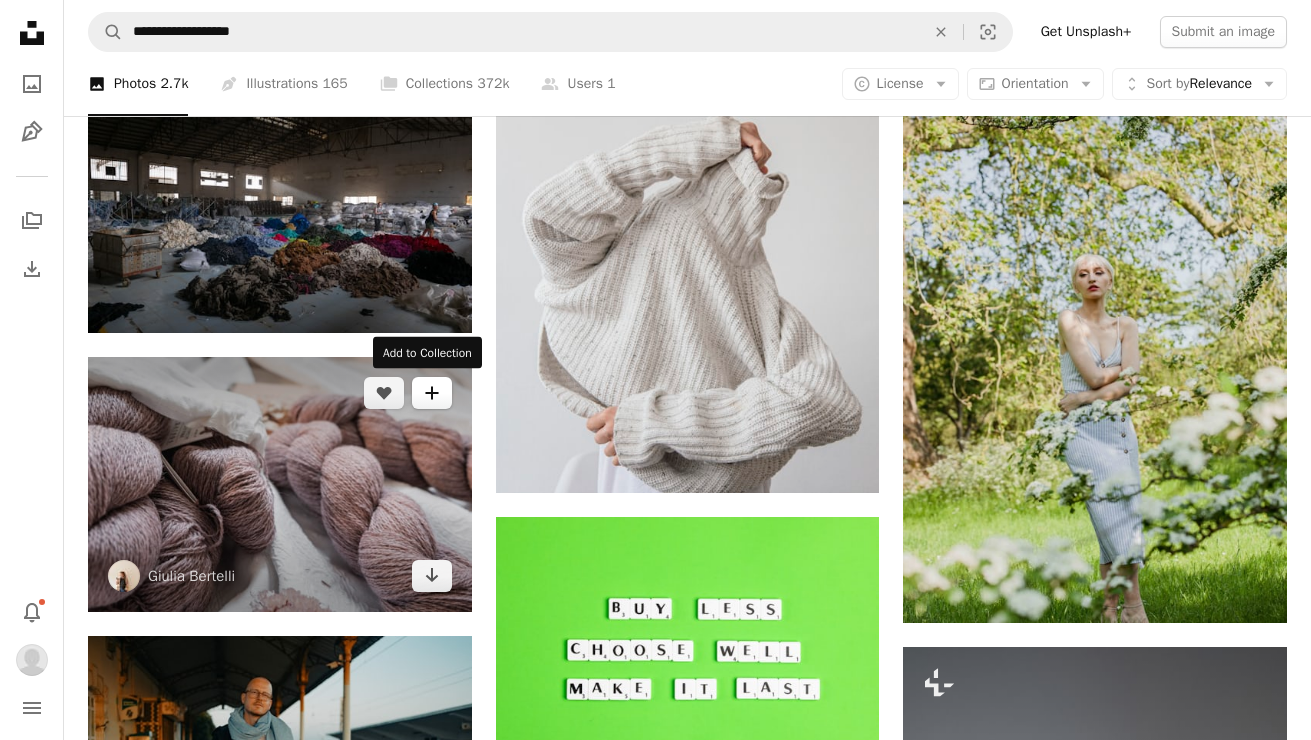 click on "A plus sign" 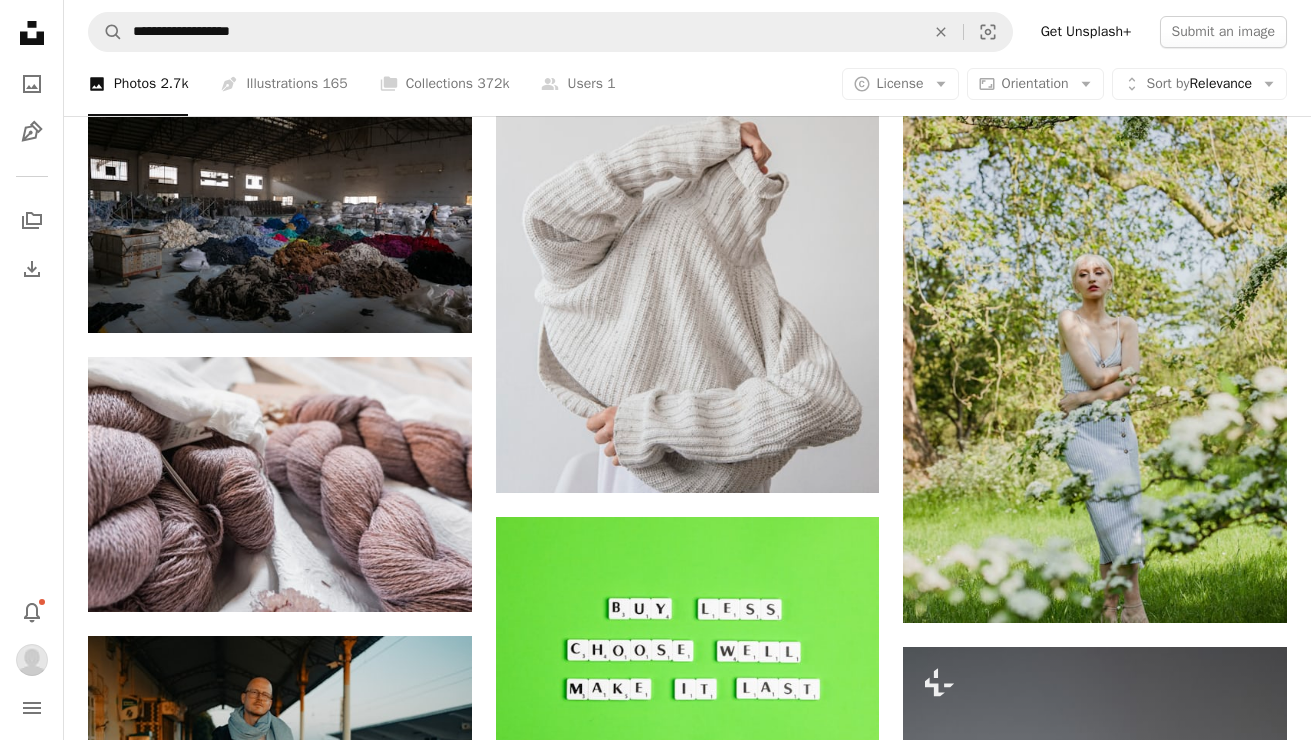 click on "Sustaining Fashion Co" at bounding box center (696, 2560) 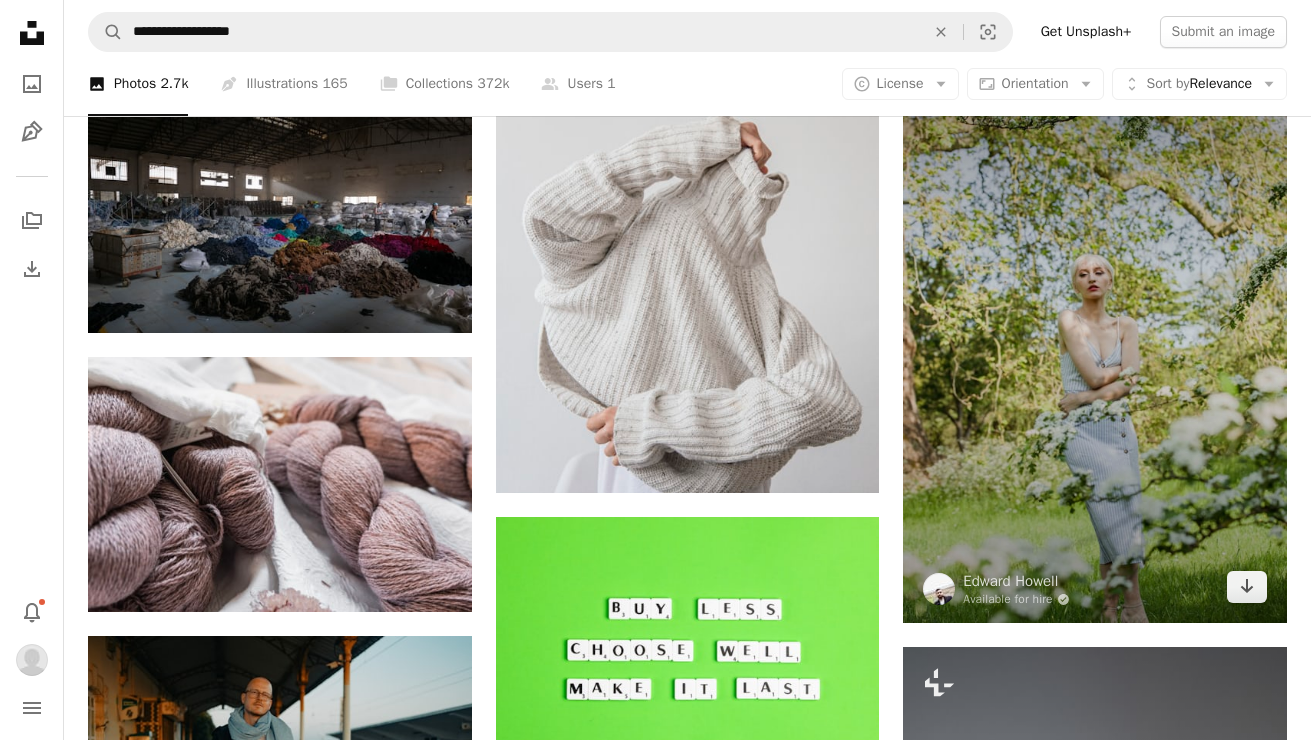scroll, scrollTop: 1998, scrollLeft: 0, axis: vertical 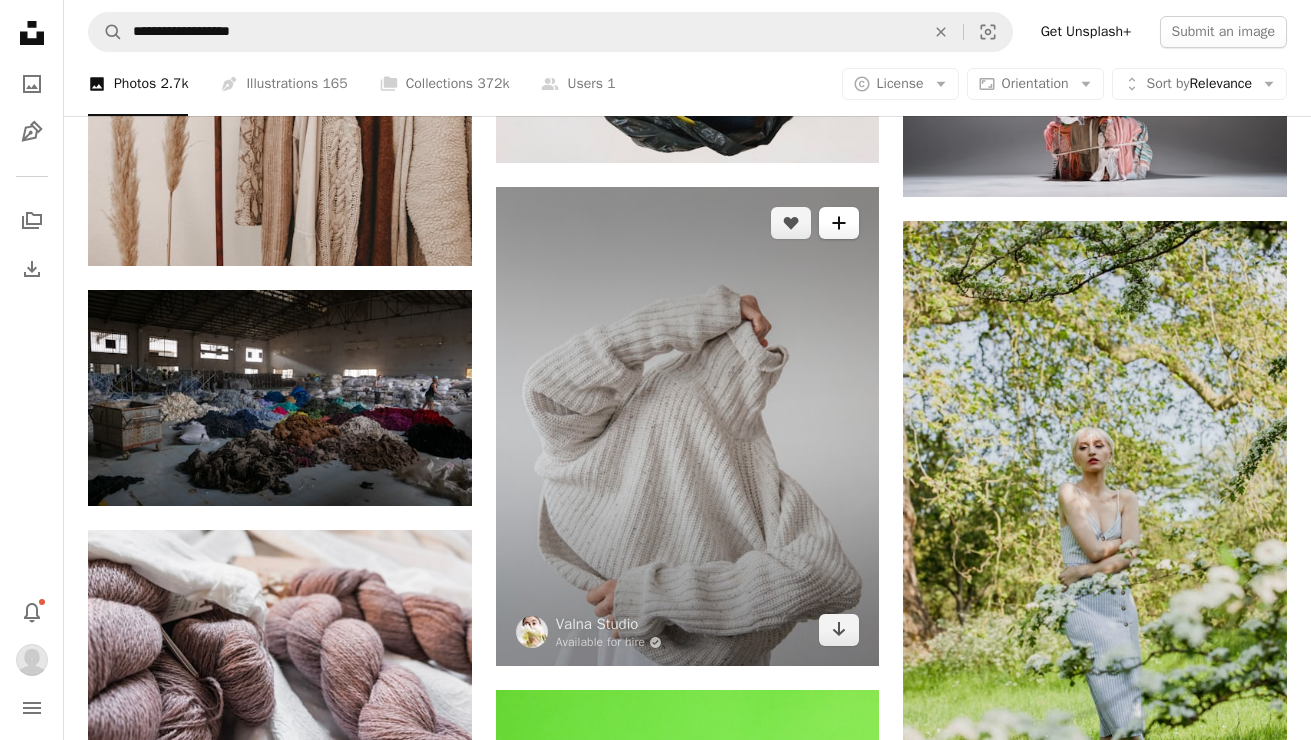 click on "A plus sign" 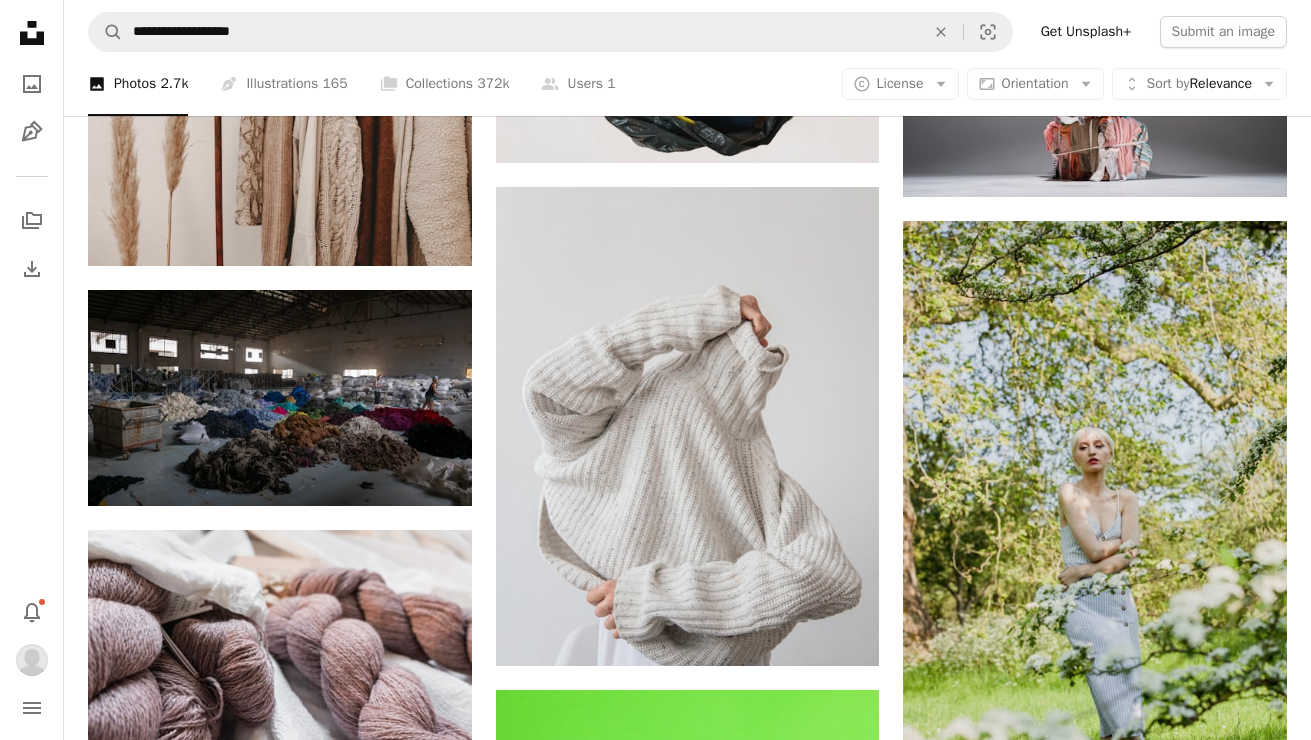 click on "Sustaining Fashion Co" at bounding box center [811, 2733] 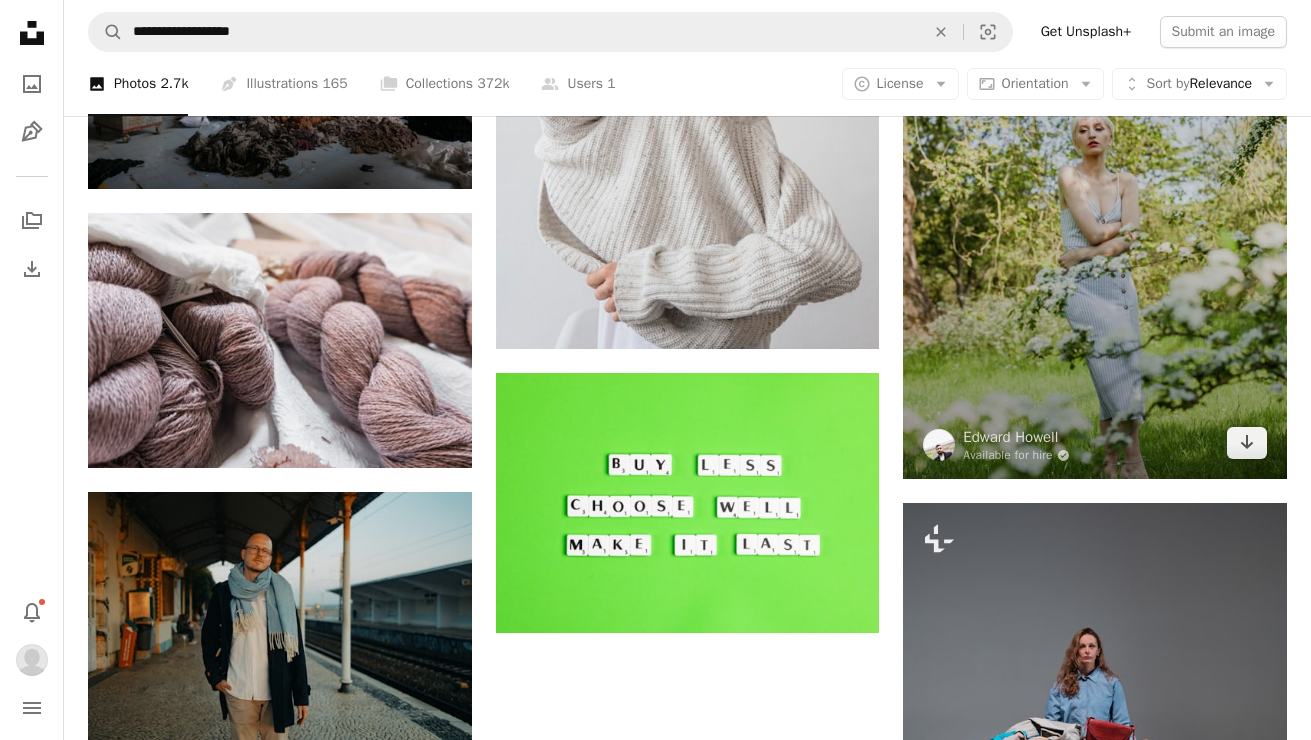 scroll, scrollTop: 2027, scrollLeft: 0, axis: vertical 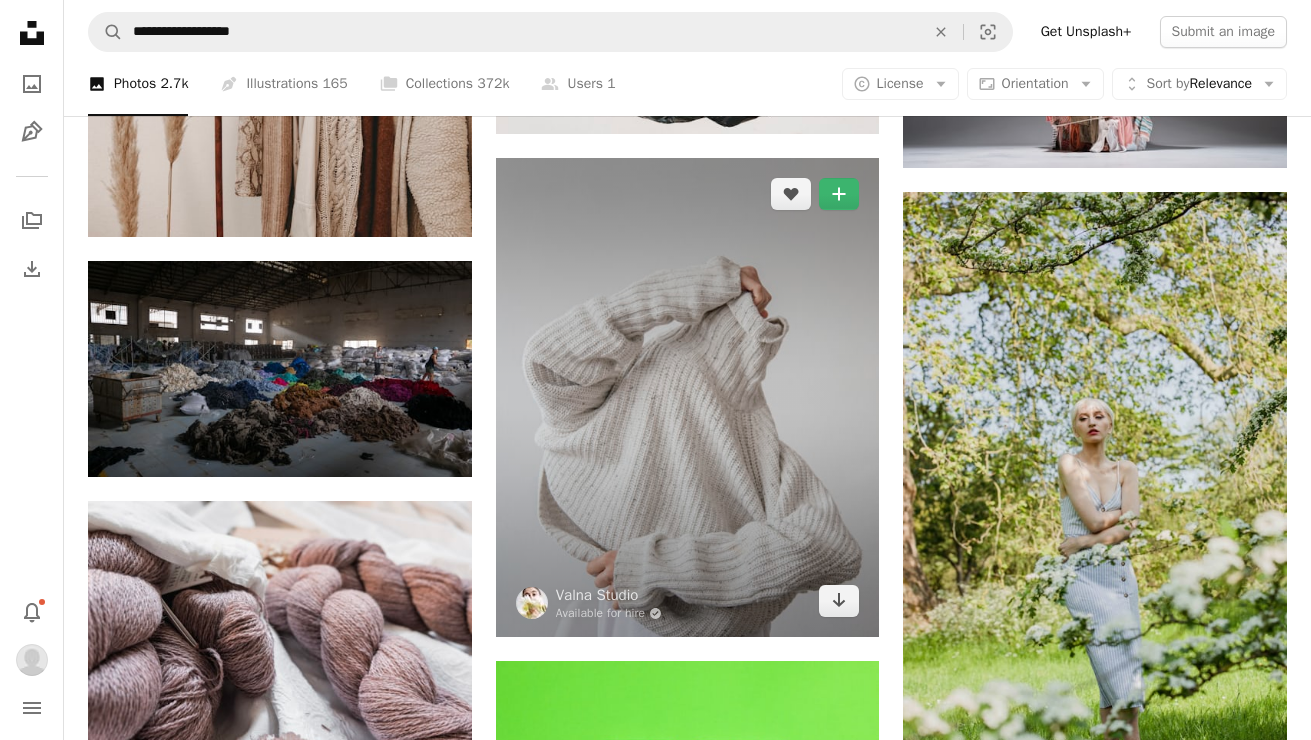 click at bounding box center [688, 398] 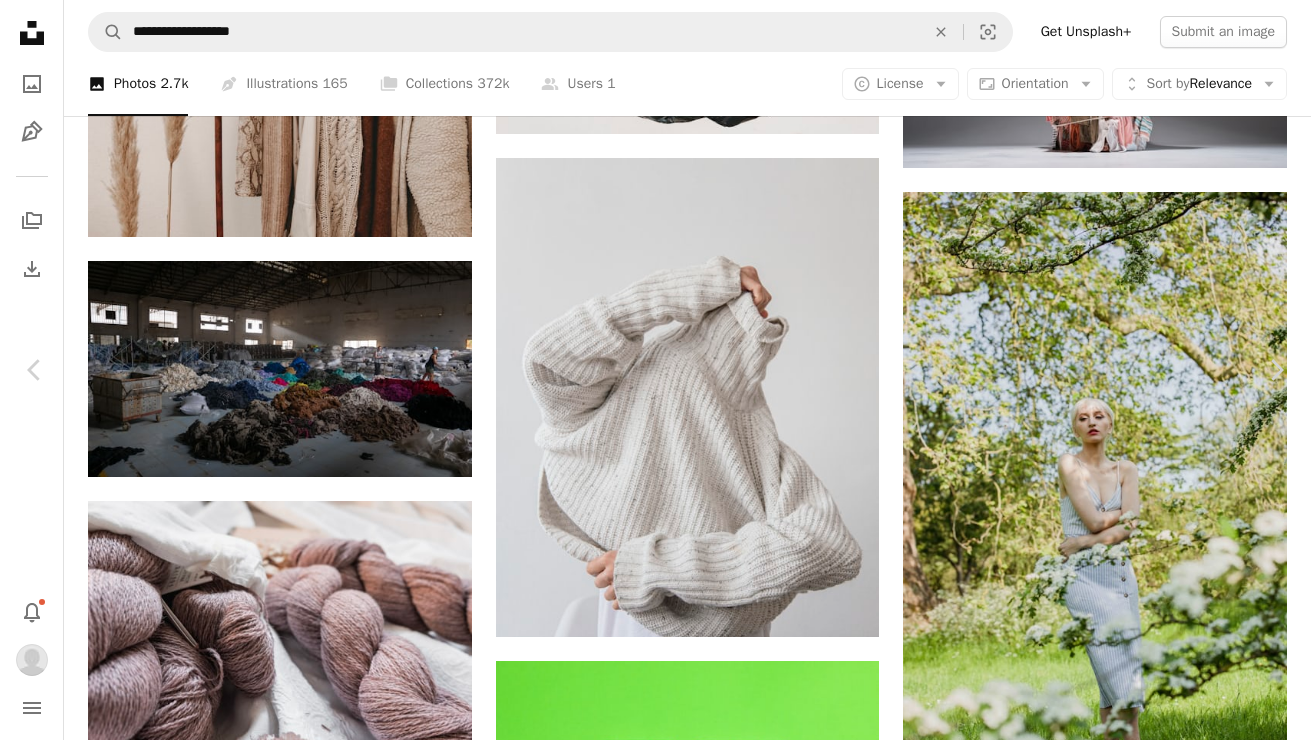 scroll, scrollTop: 3343, scrollLeft: 0, axis: vertical 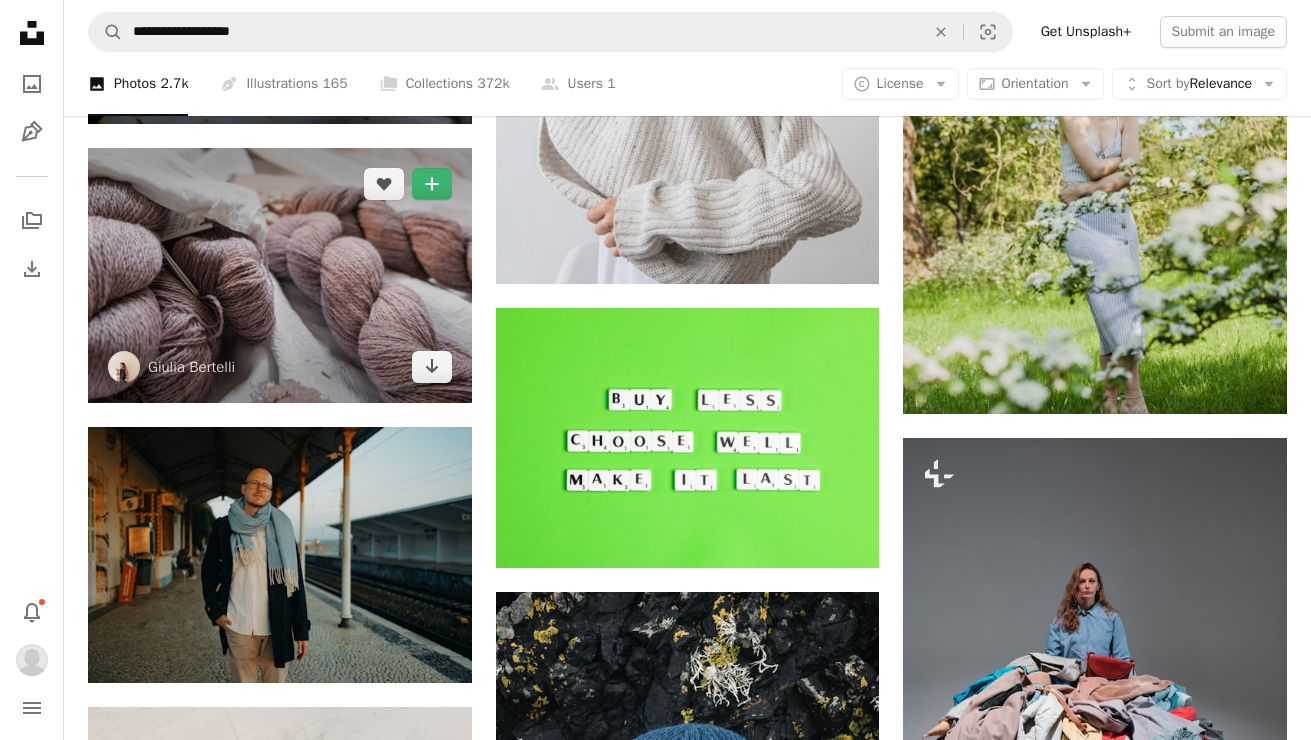 click at bounding box center [280, 276] 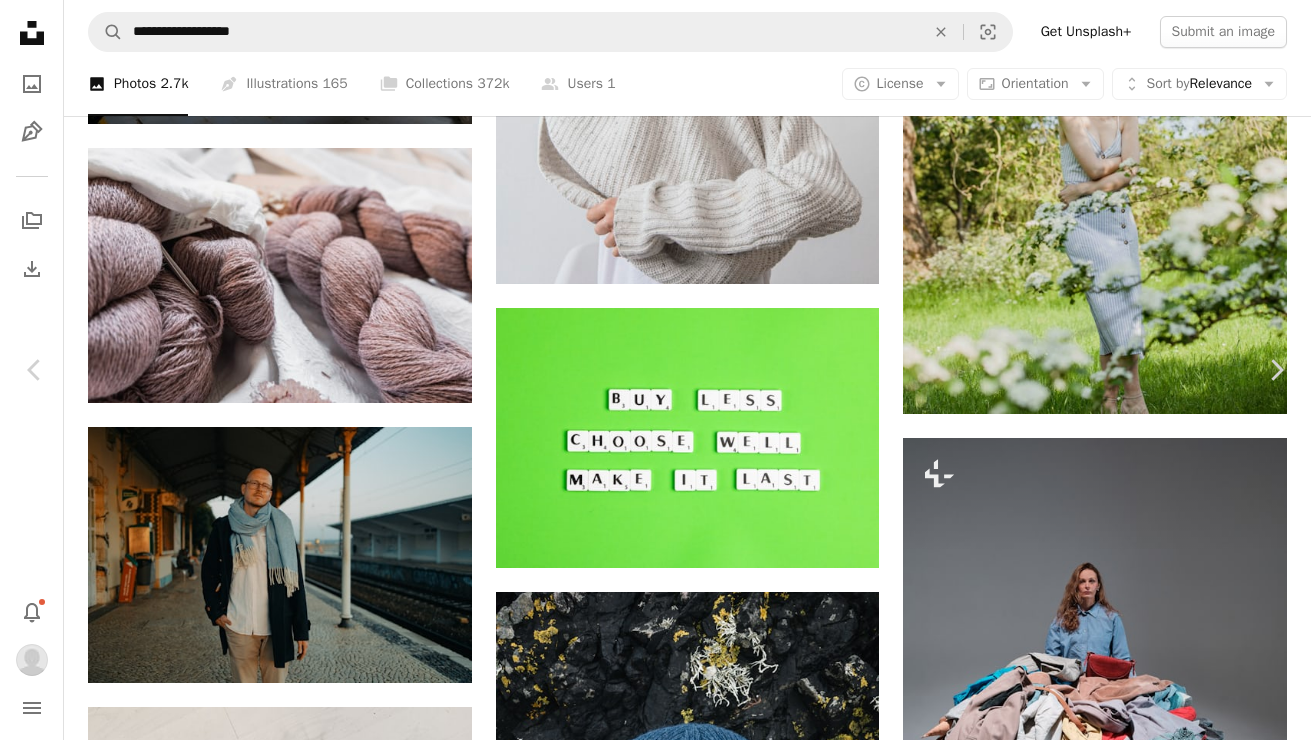 scroll, scrollTop: 2692, scrollLeft: 0, axis: vertical 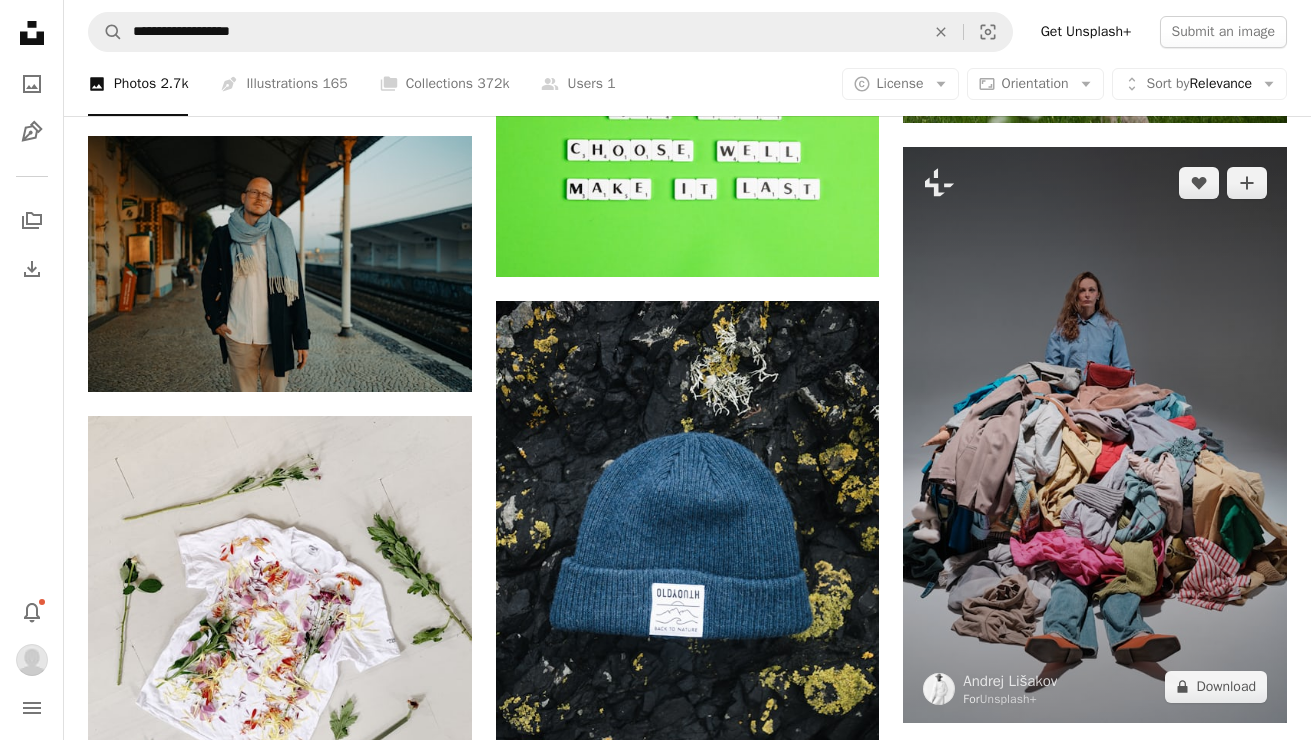 click at bounding box center [1095, 434] 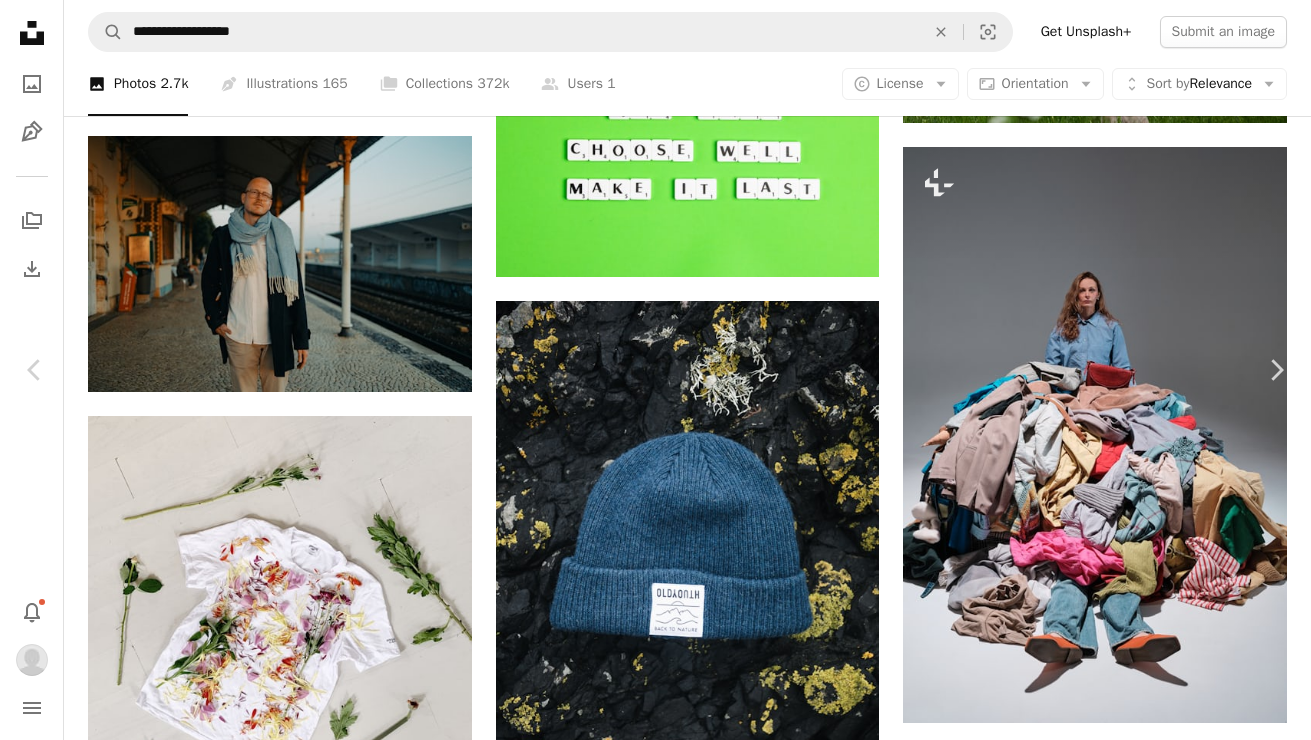 scroll, scrollTop: 412, scrollLeft: 0, axis: vertical 